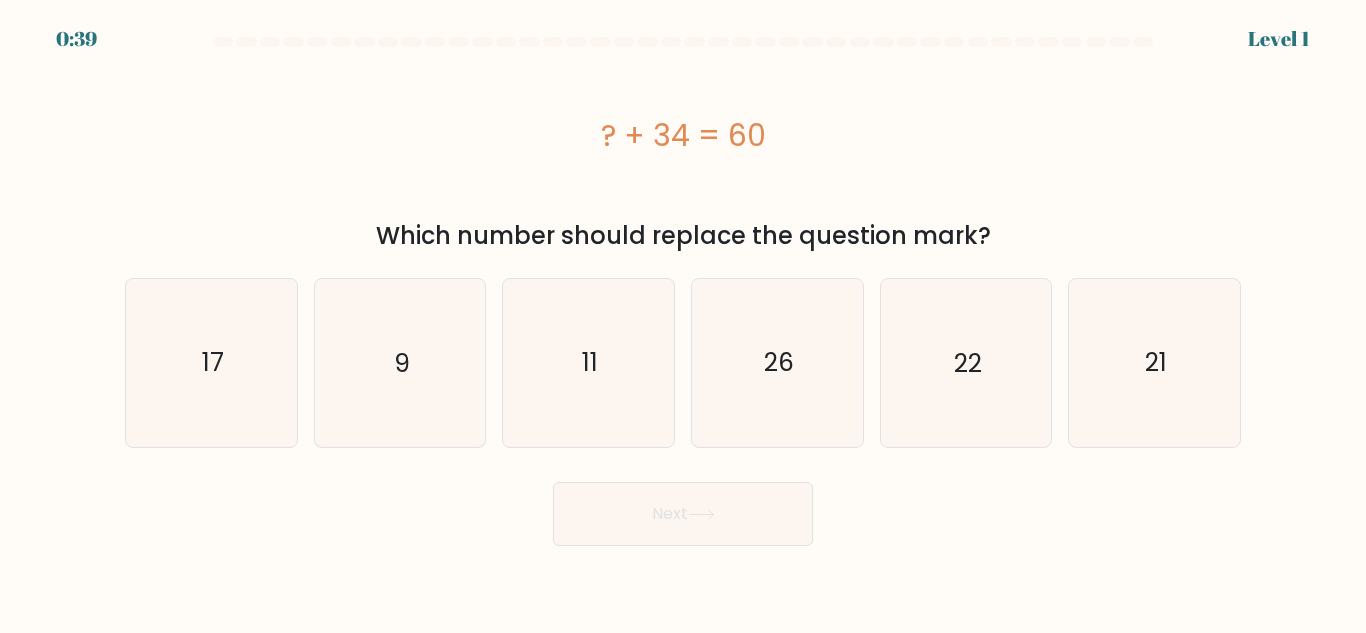 scroll, scrollTop: 0, scrollLeft: 0, axis: both 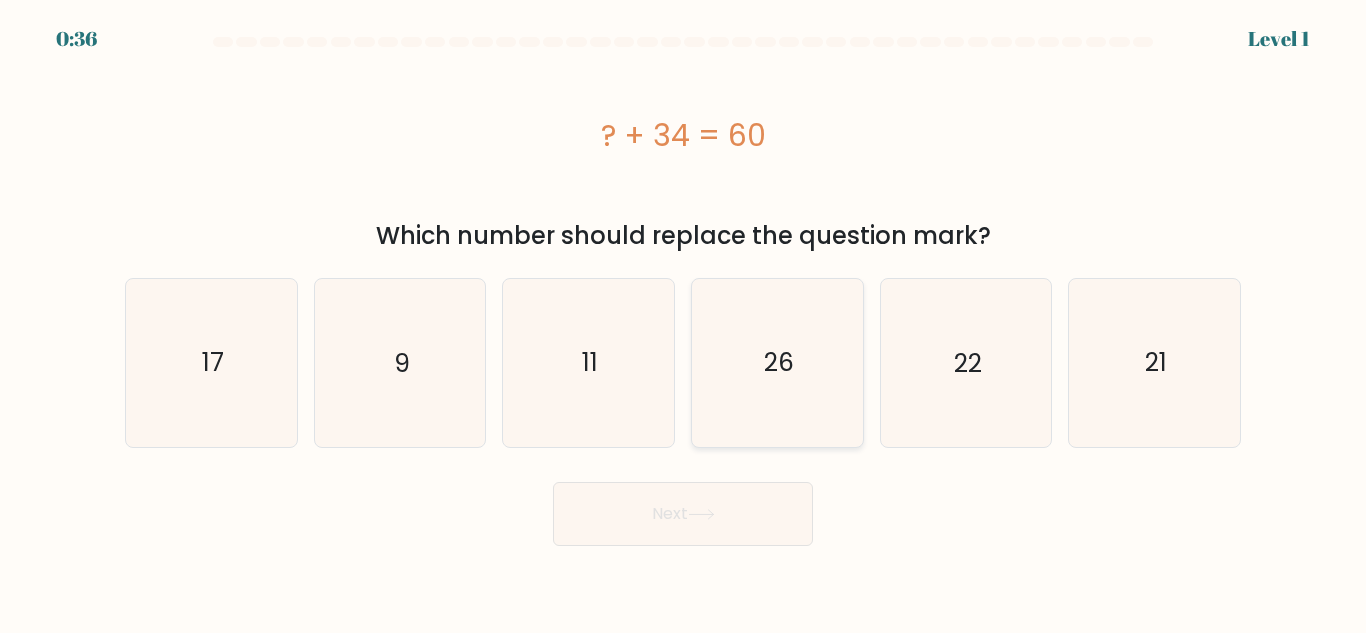 click on "26" at bounding box center [777, 362] 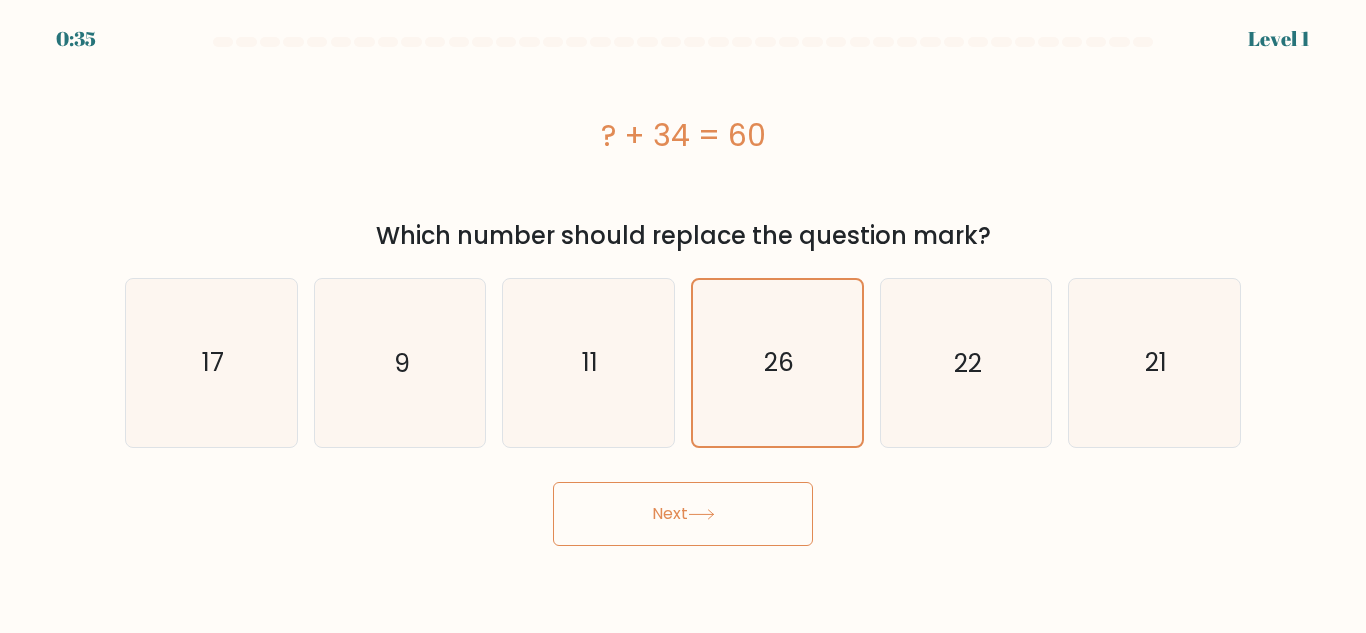 click on "Next" at bounding box center (683, 514) 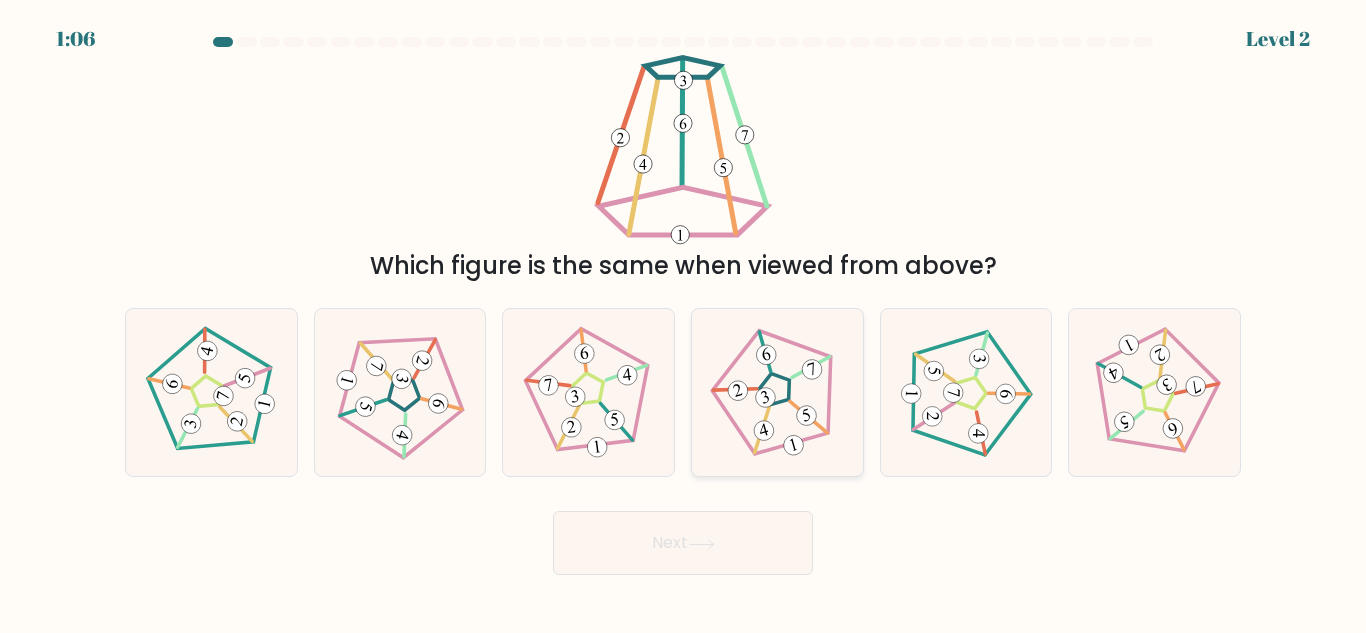 click at bounding box center [762, 429] 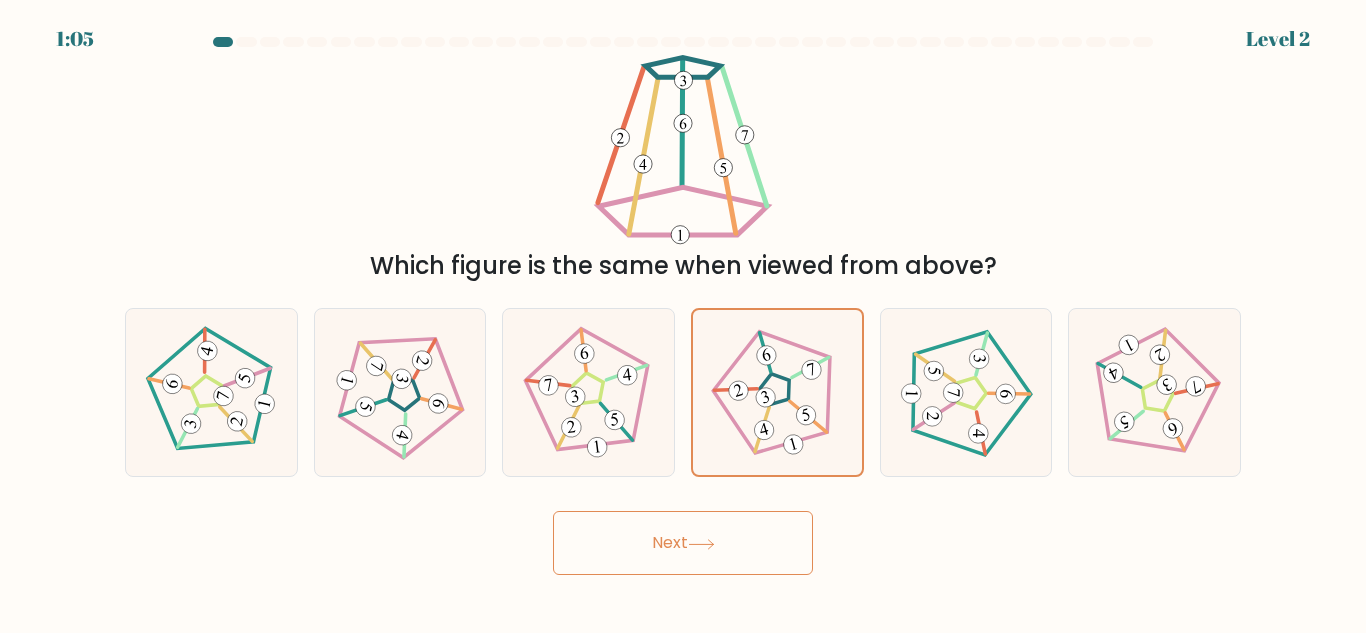click on "Next" at bounding box center (683, 543) 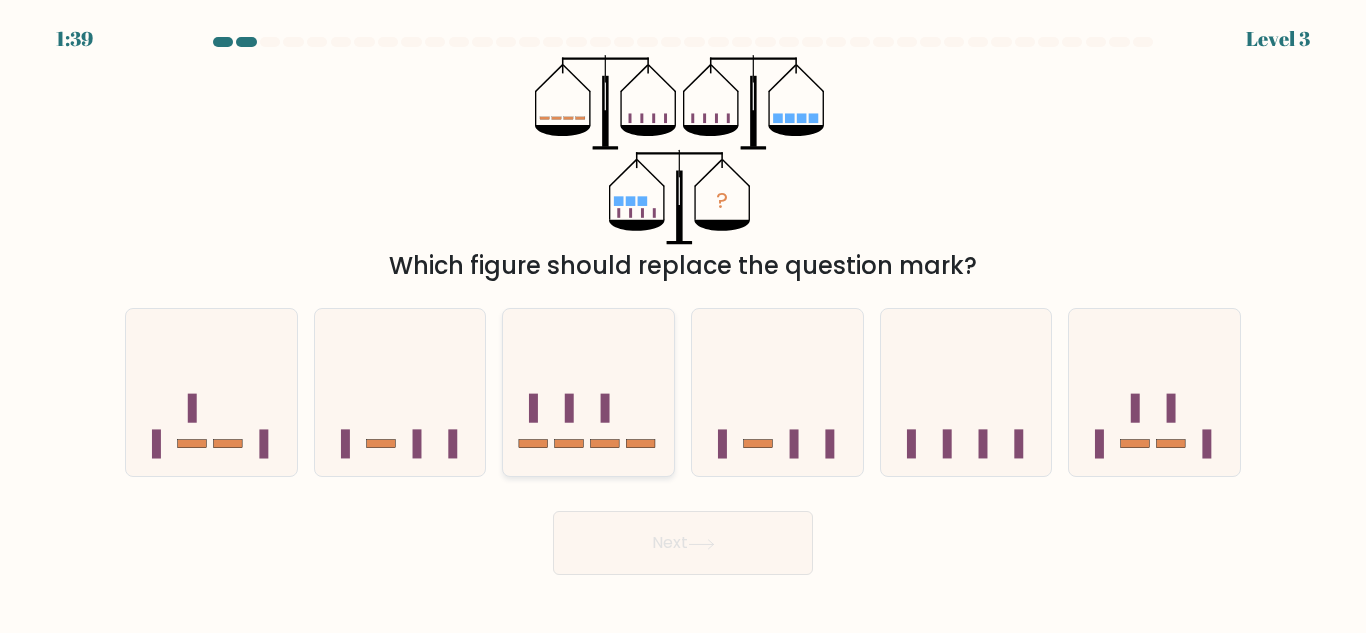 click at bounding box center (588, 392) 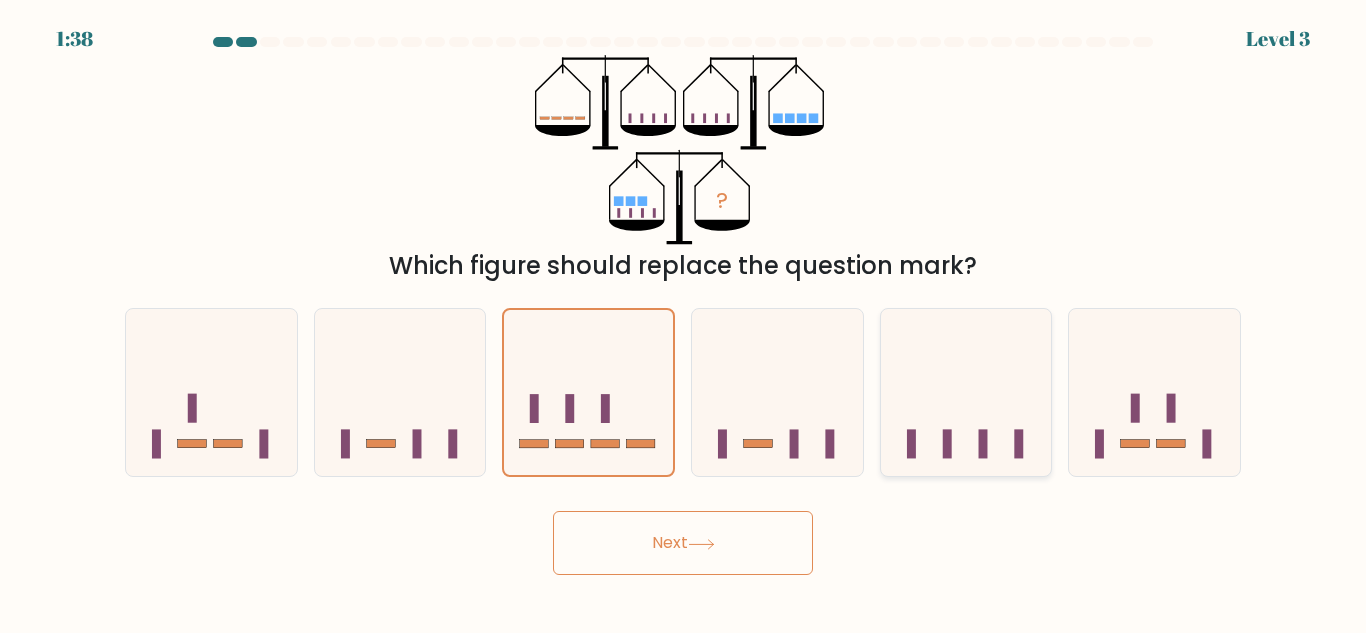 click at bounding box center (966, 392) 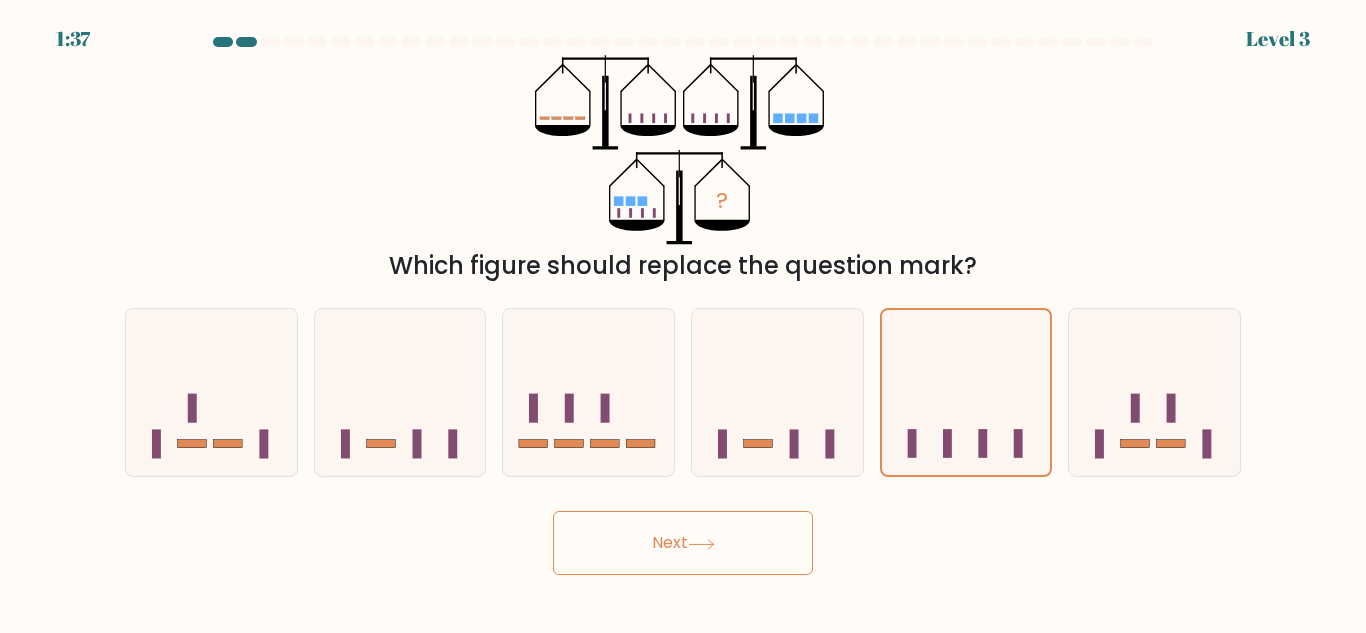 click on "1:37
Level 3" at bounding box center (683, 316) 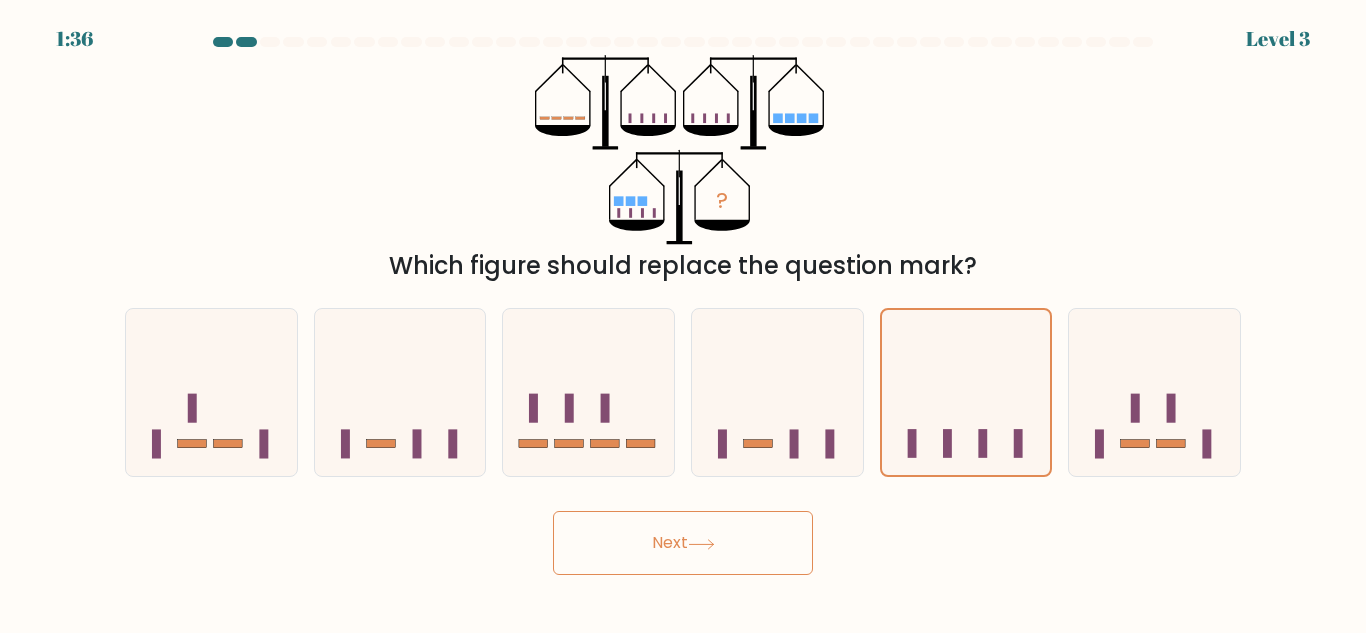 click on "Next" at bounding box center (683, 543) 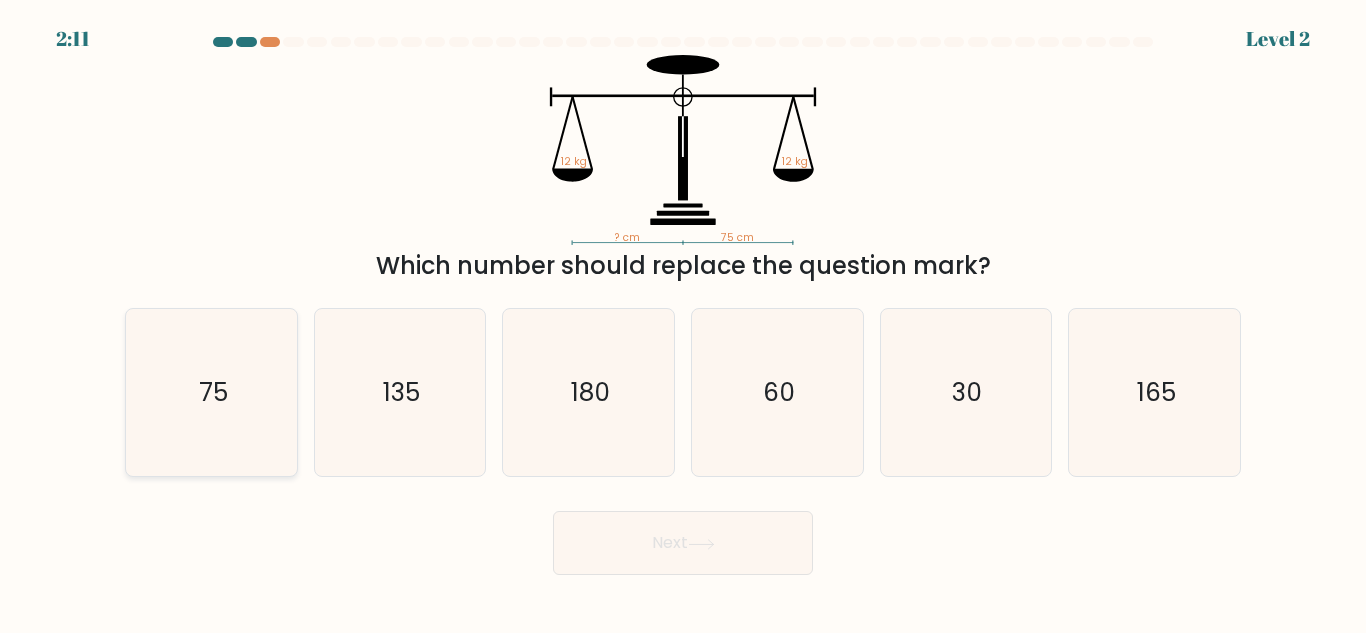 click on "75" at bounding box center [212, 392] 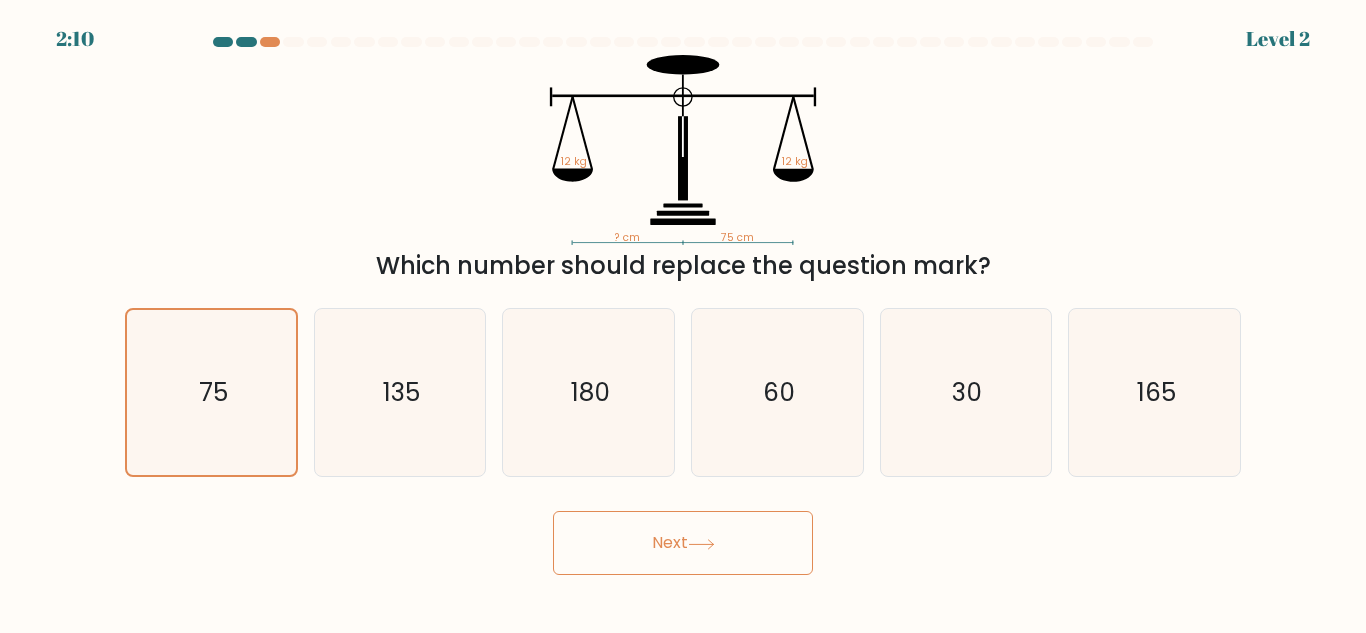 click on "Next" at bounding box center [683, 543] 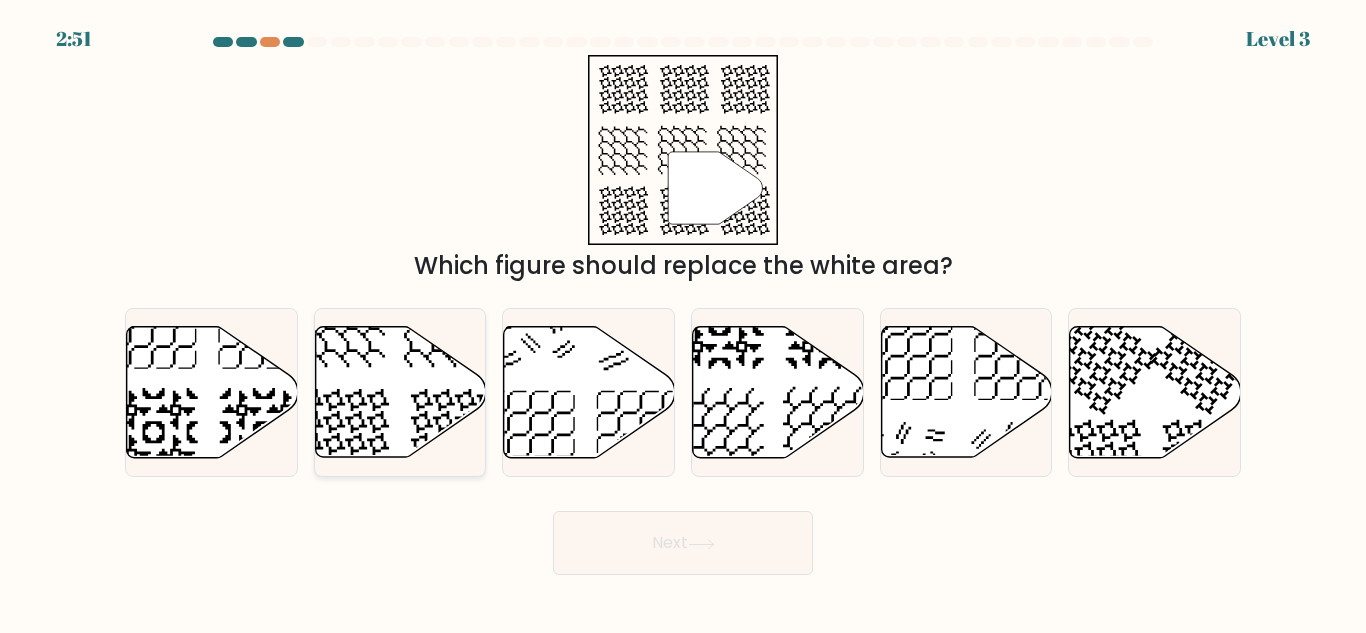 click at bounding box center [400, 392] 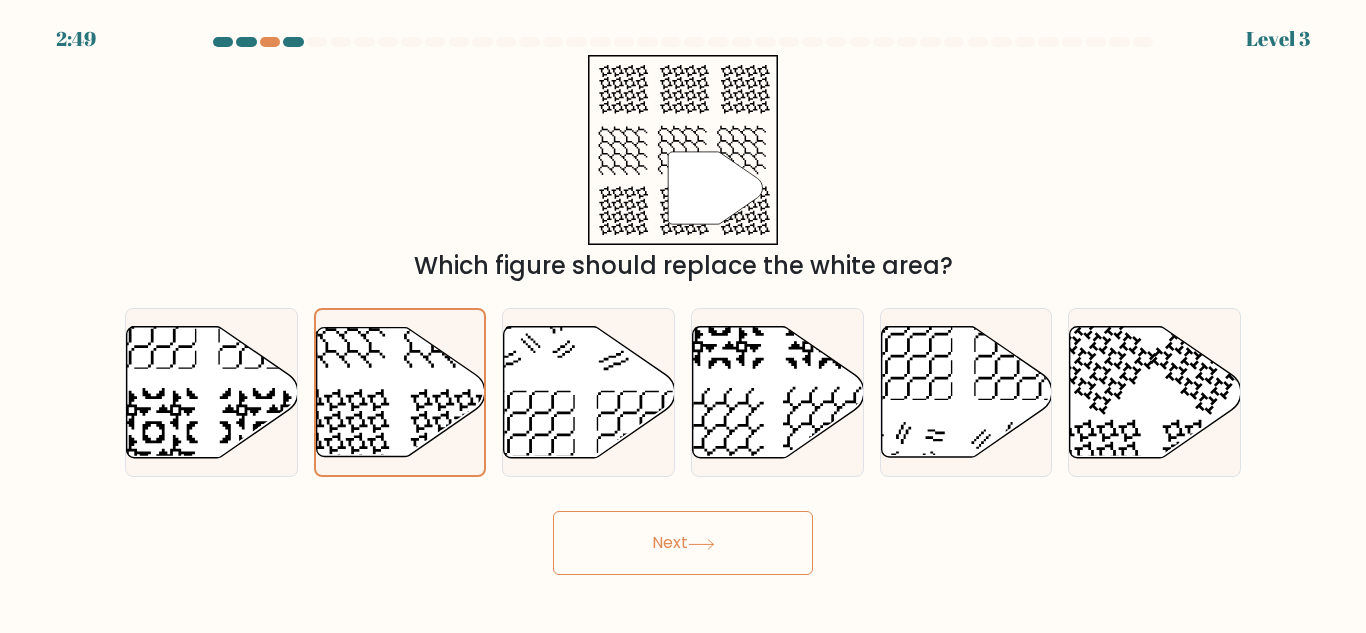 click on "Next" at bounding box center (683, 543) 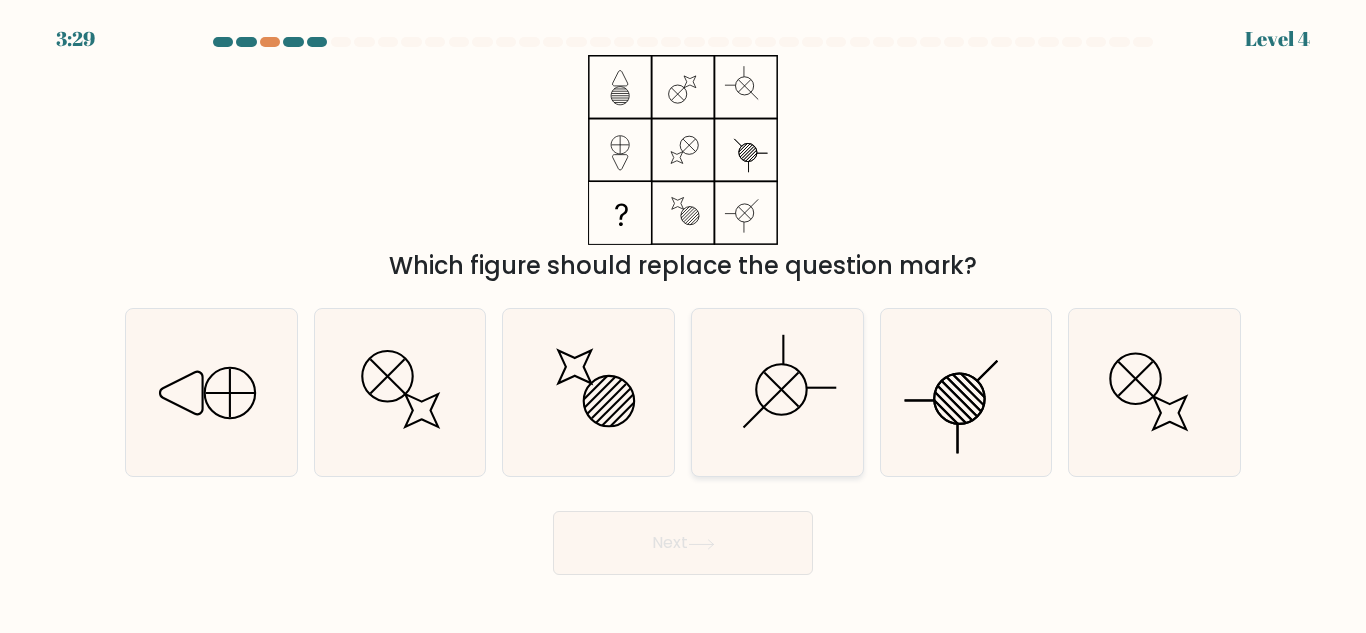 click at bounding box center (777, 392) 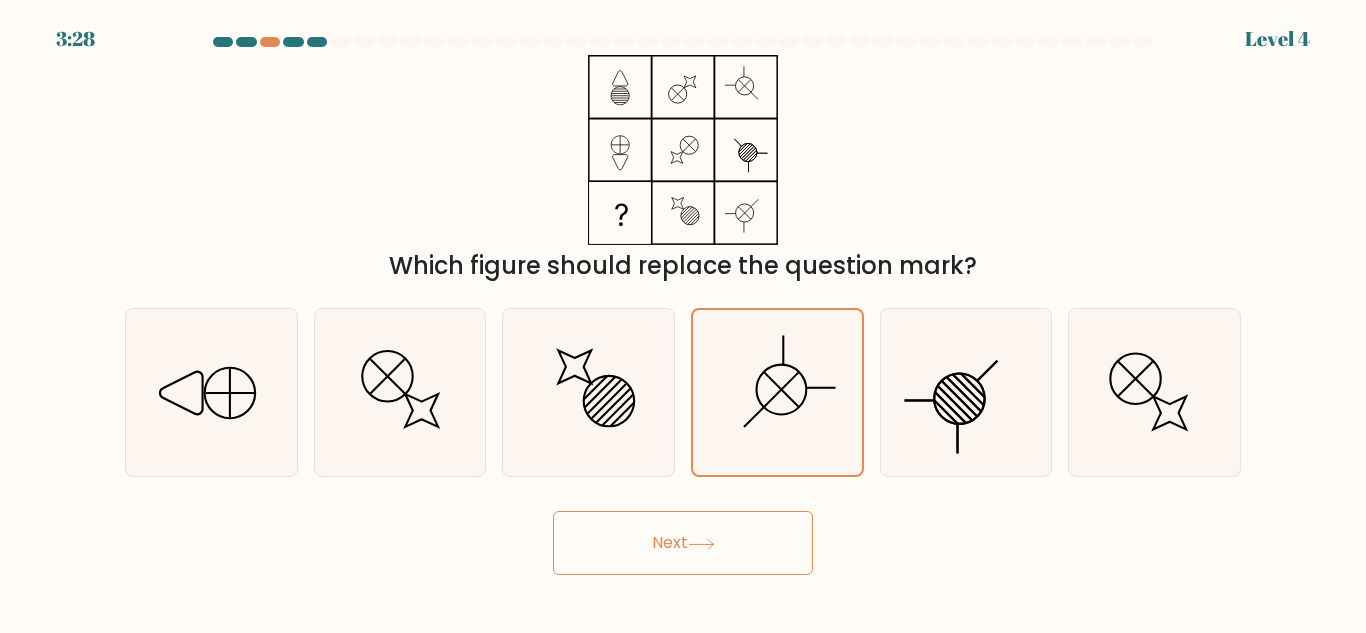 click on "3:28
Level 4" at bounding box center [683, 316] 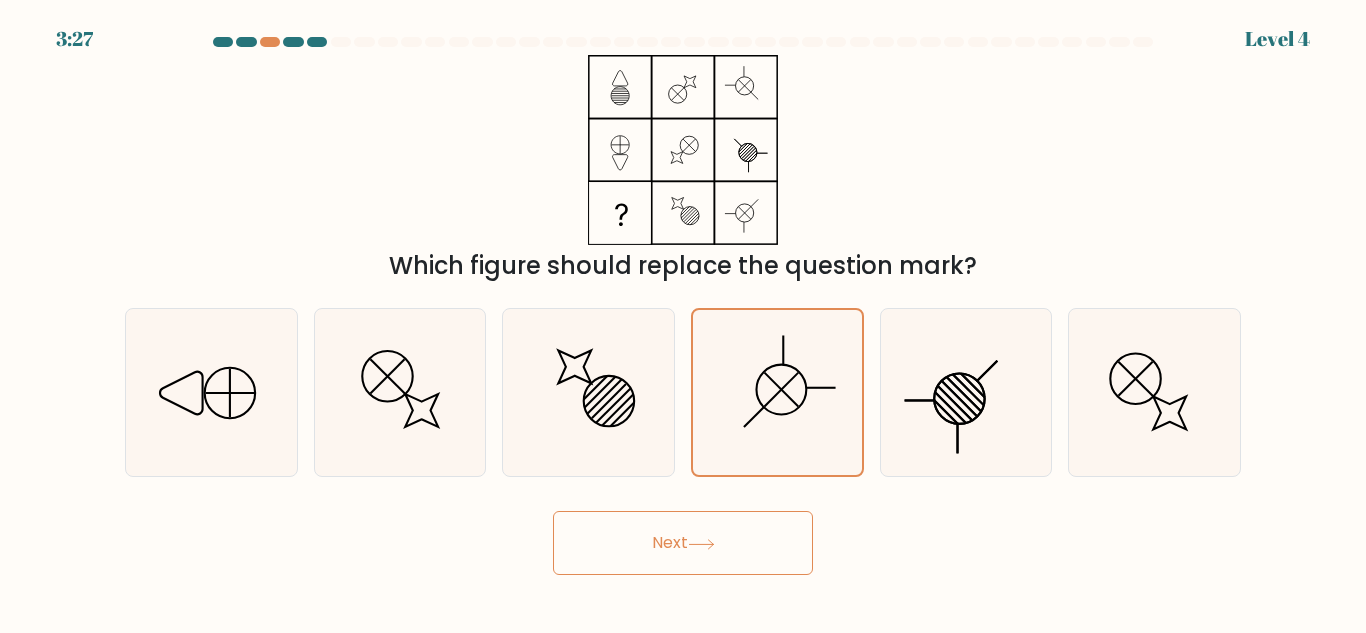 click on "Next" at bounding box center [683, 543] 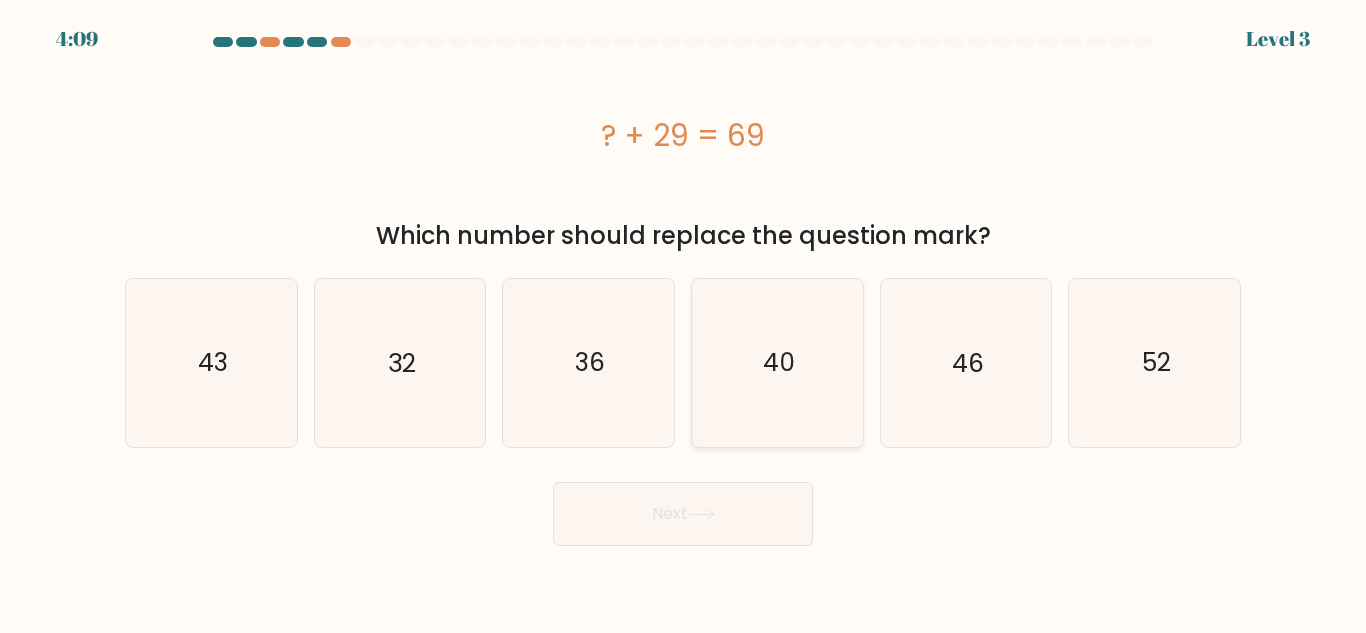 click on "40" at bounding box center (777, 362) 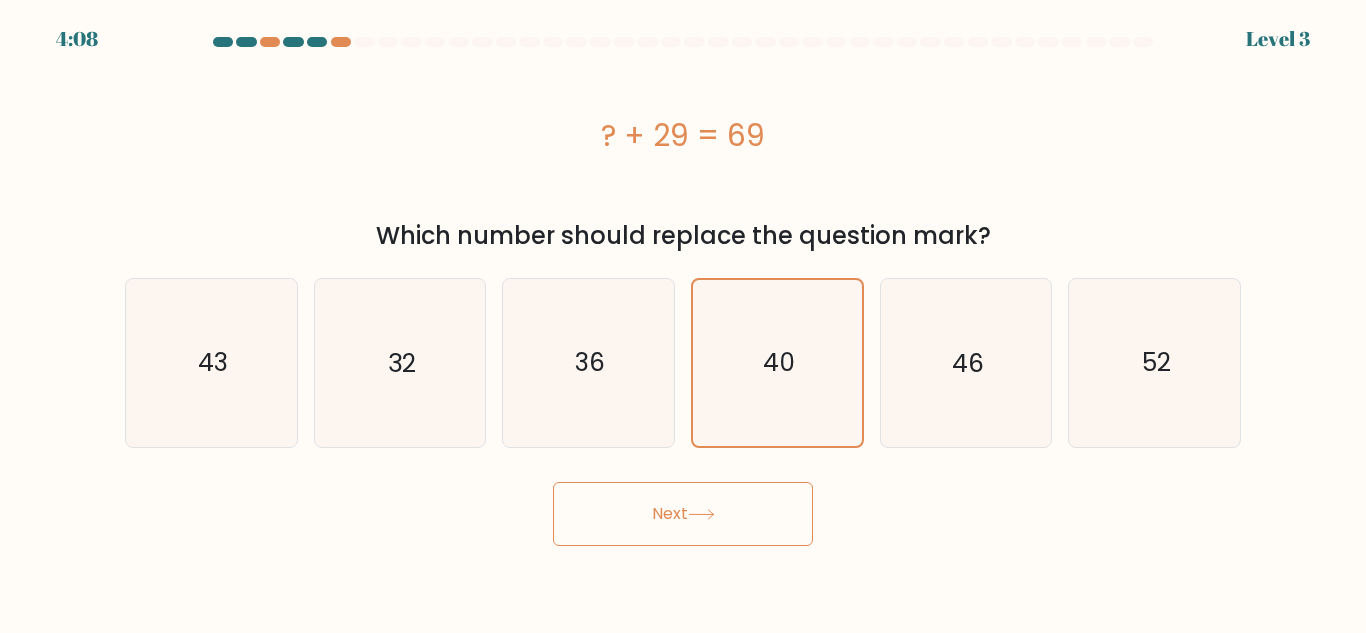 click at bounding box center [701, 514] 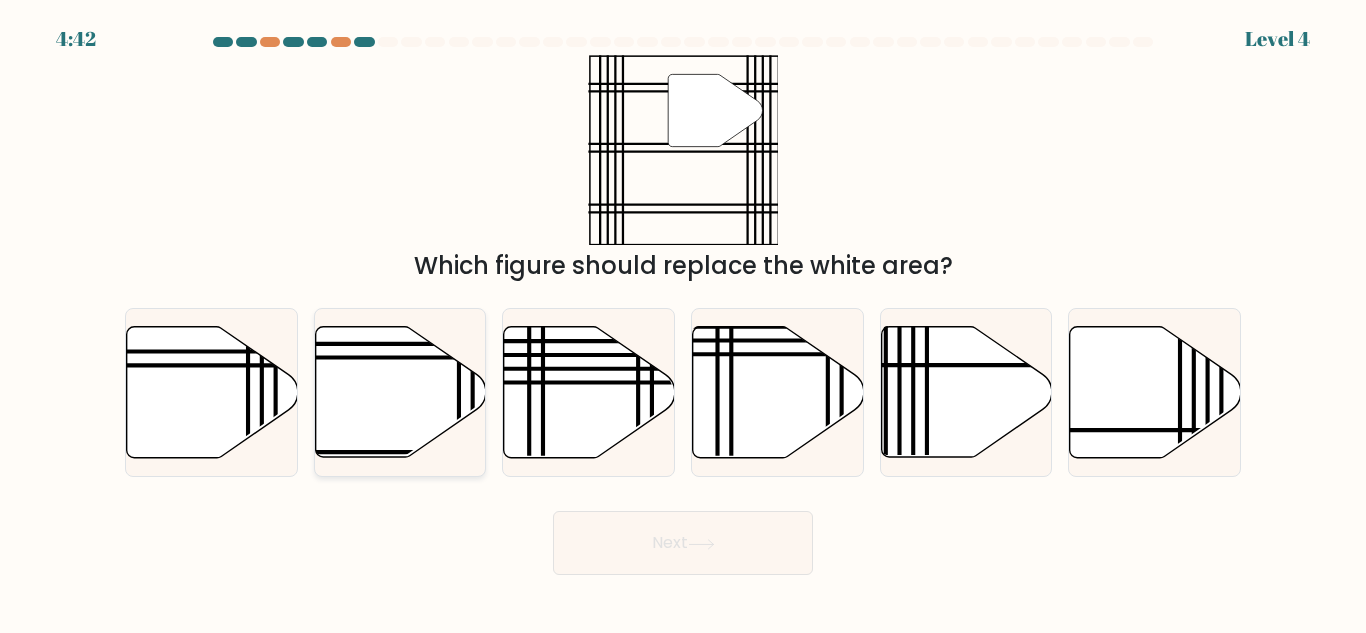 click at bounding box center [400, 392] 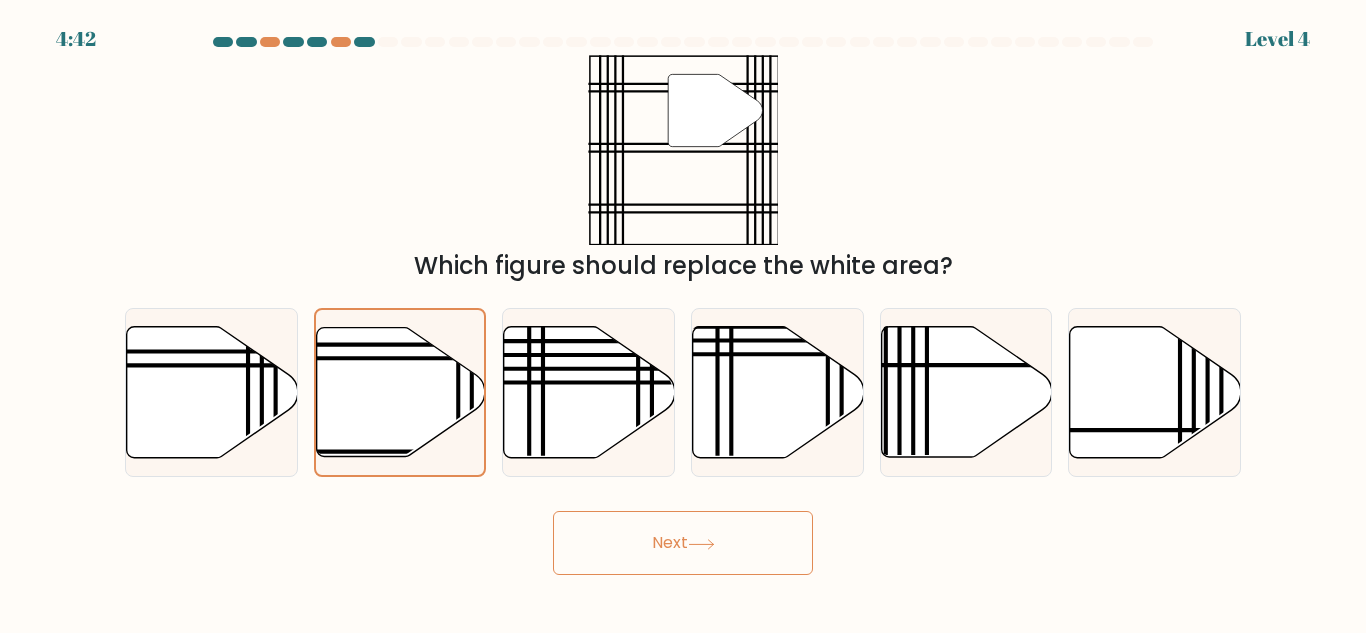 click on "Next" at bounding box center [683, 543] 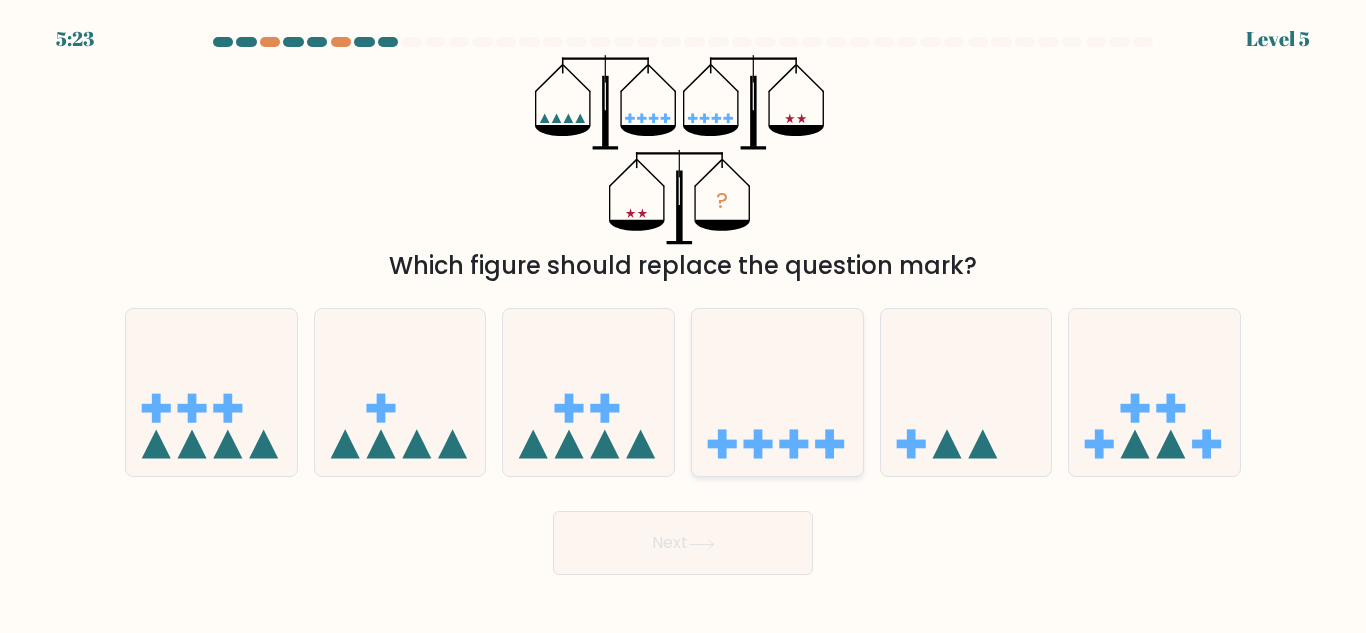click at bounding box center (777, 392) 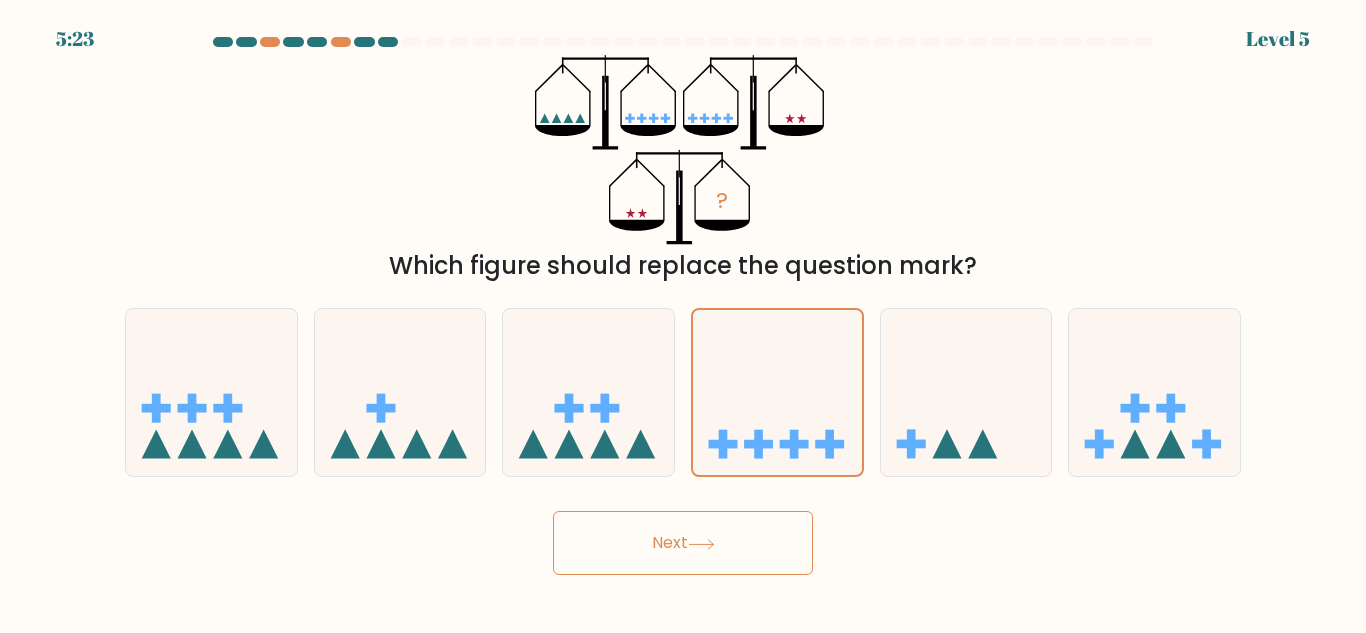 click on "Next" at bounding box center [683, 543] 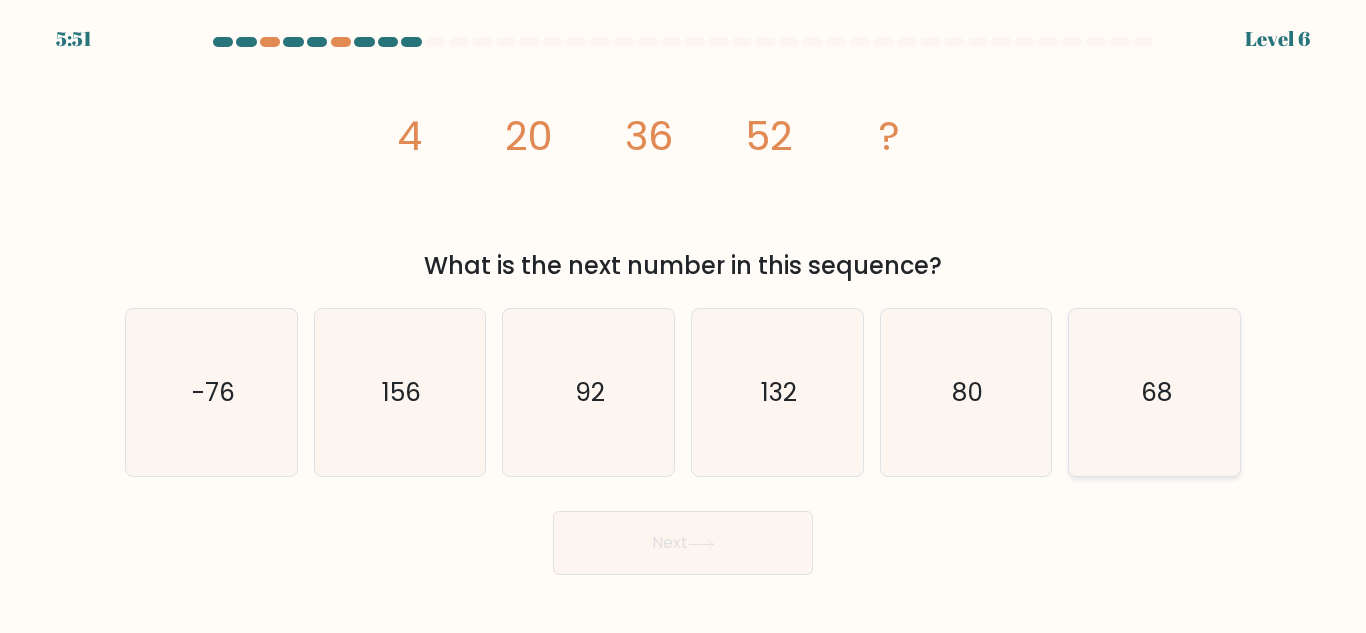 click on "68" at bounding box center [1154, 392] 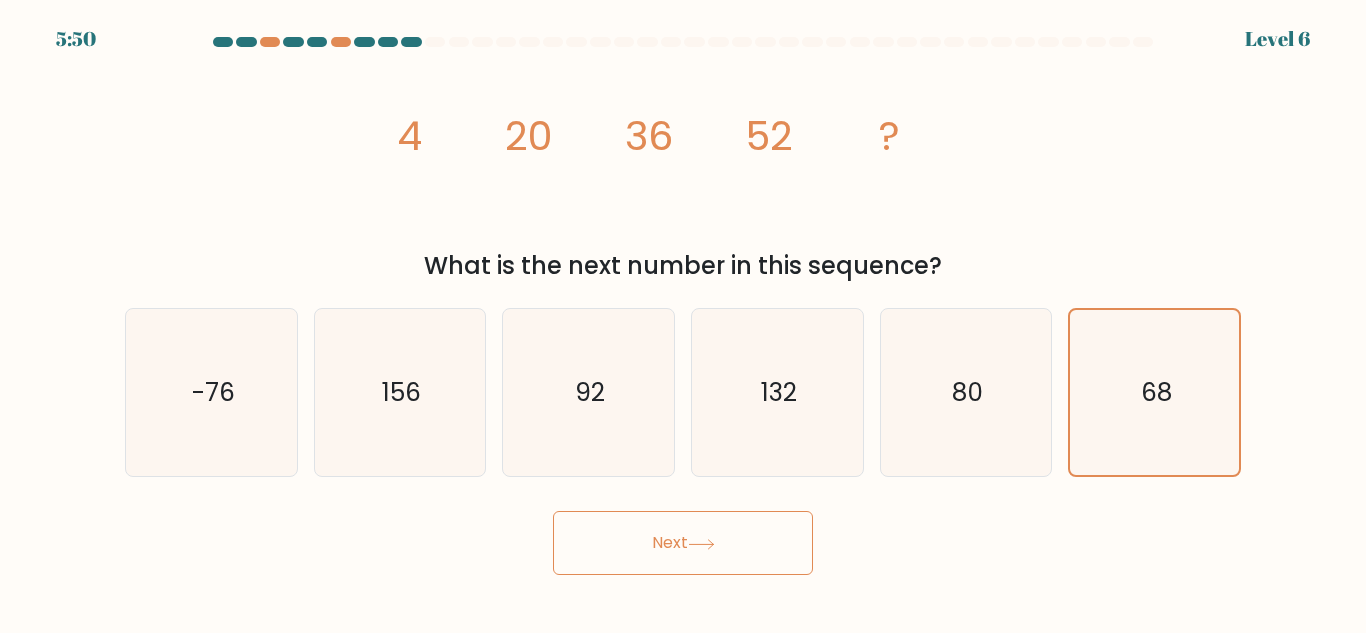 click on "Next" at bounding box center [683, 543] 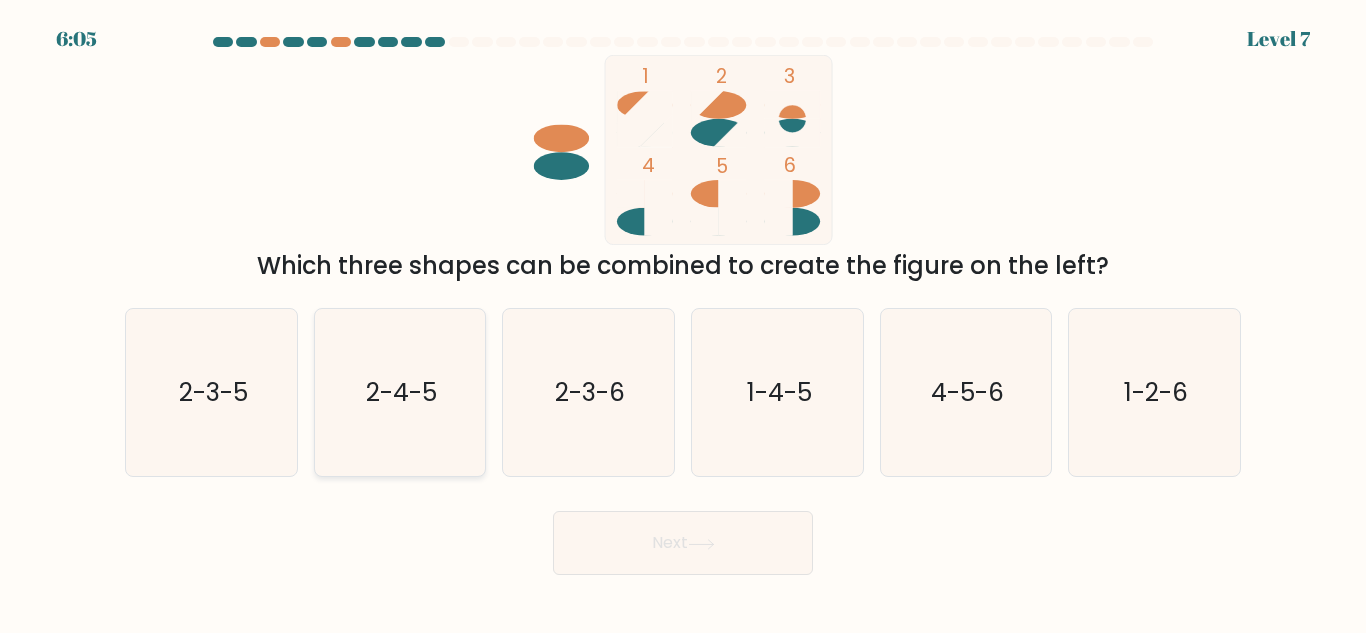 click on "2-4-5" at bounding box center [399, 392] 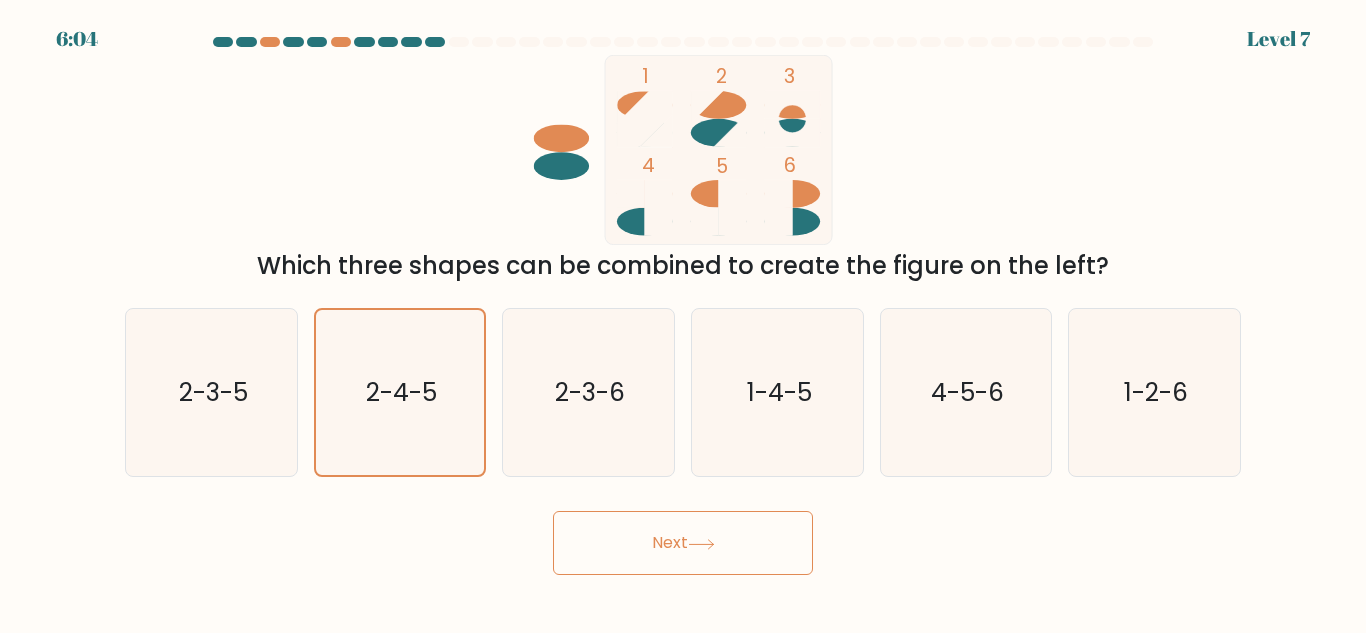 click at bounding box center (701, 544) 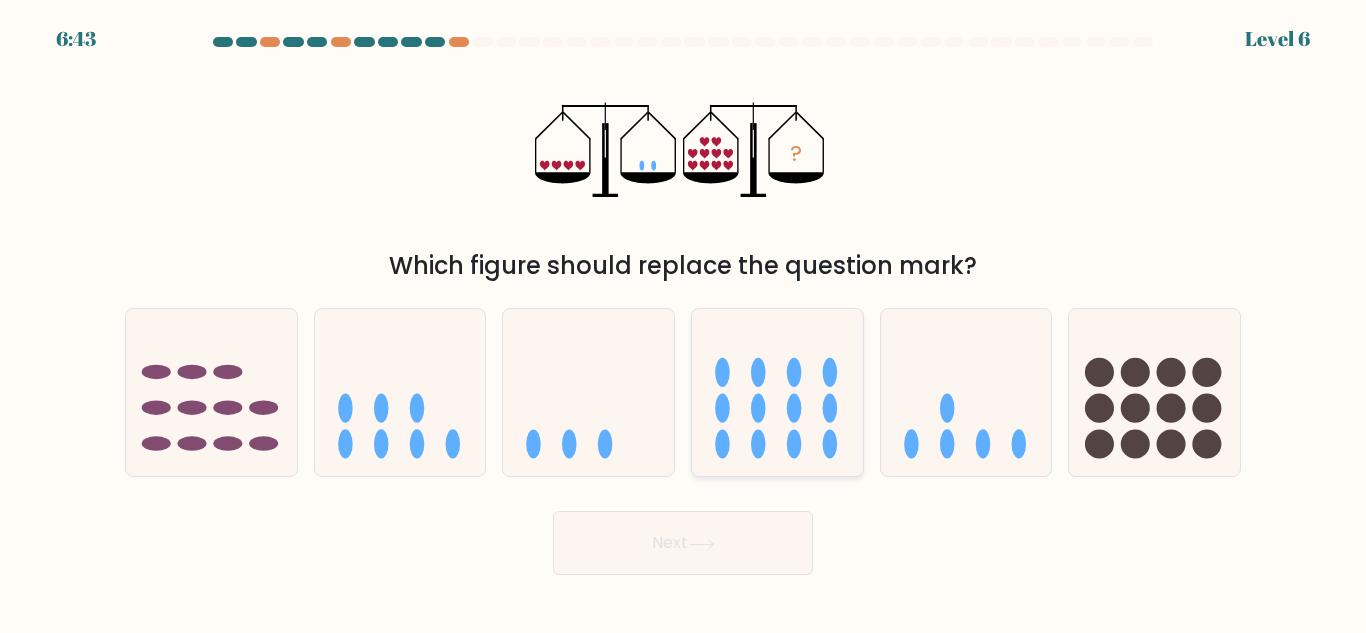 click at bounding box center [758, 444] 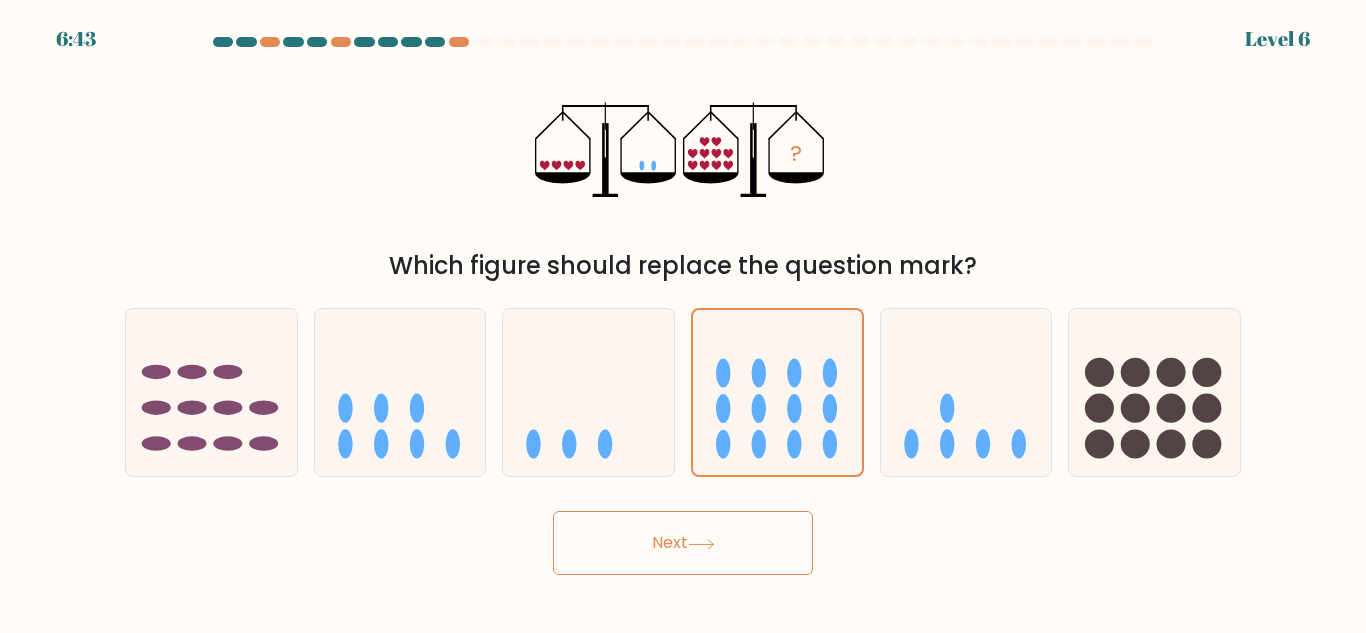 click on "Next" at bounding box center [683, 543] 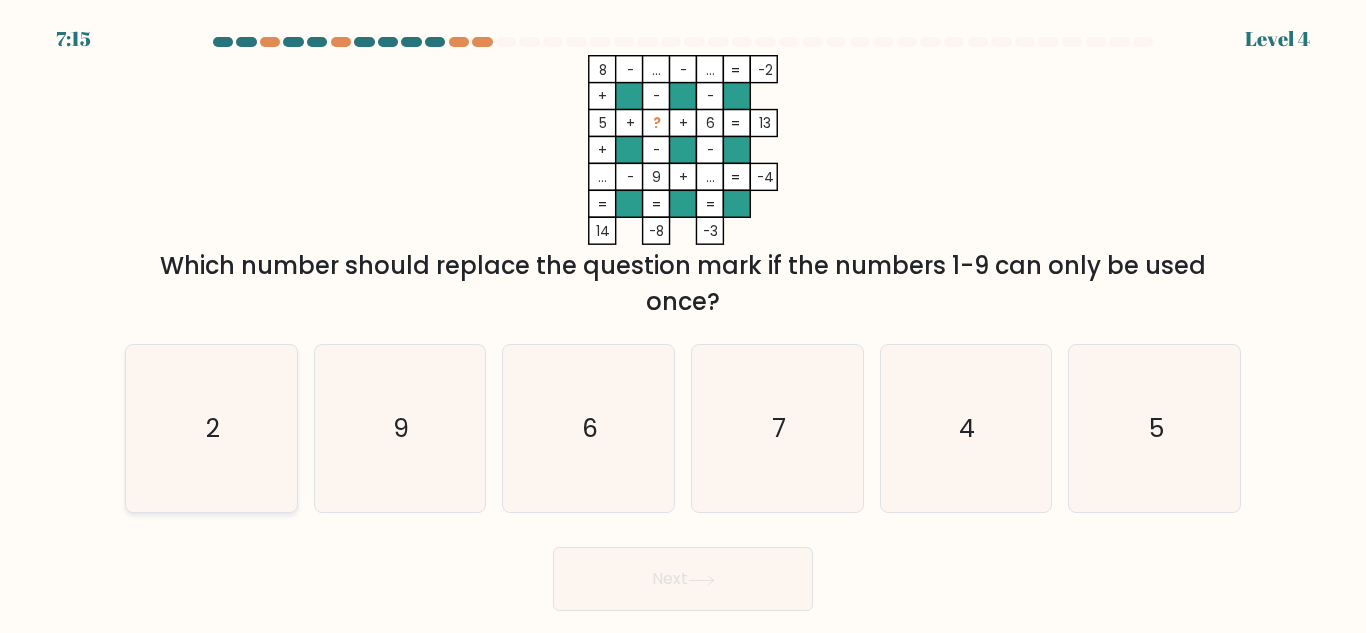 click on "2" at bounding box center [211, 428] 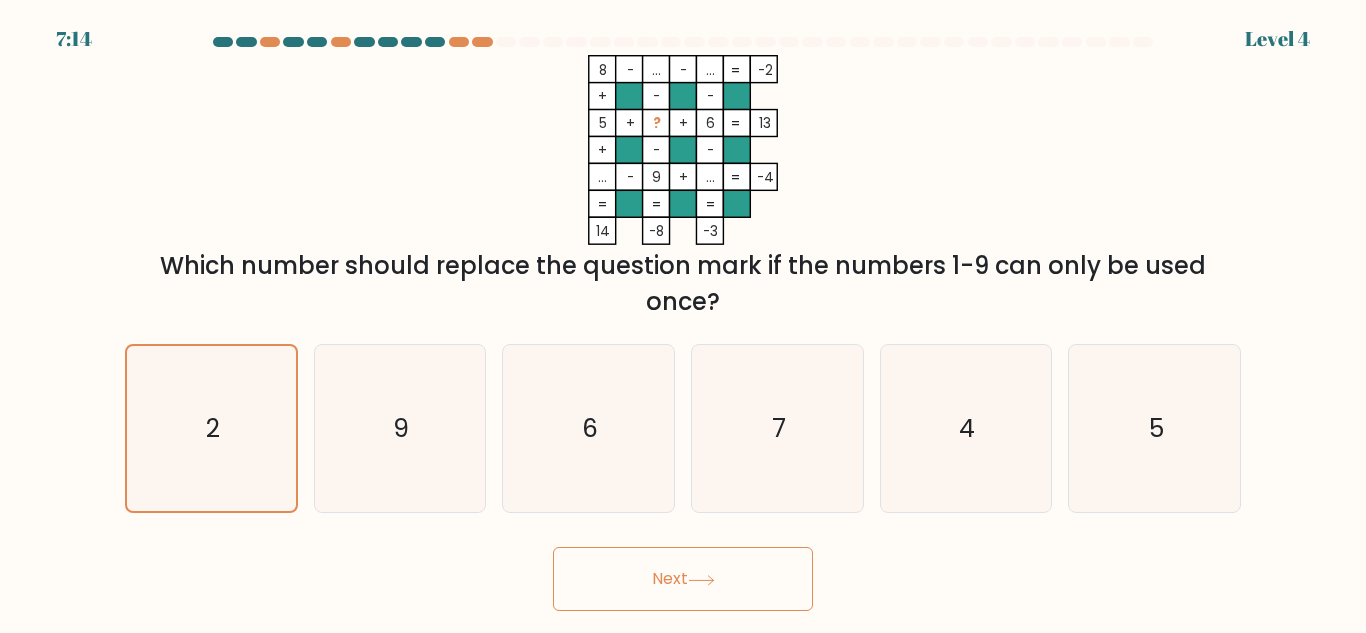 click on "Next" at bounding box center (683, 579) 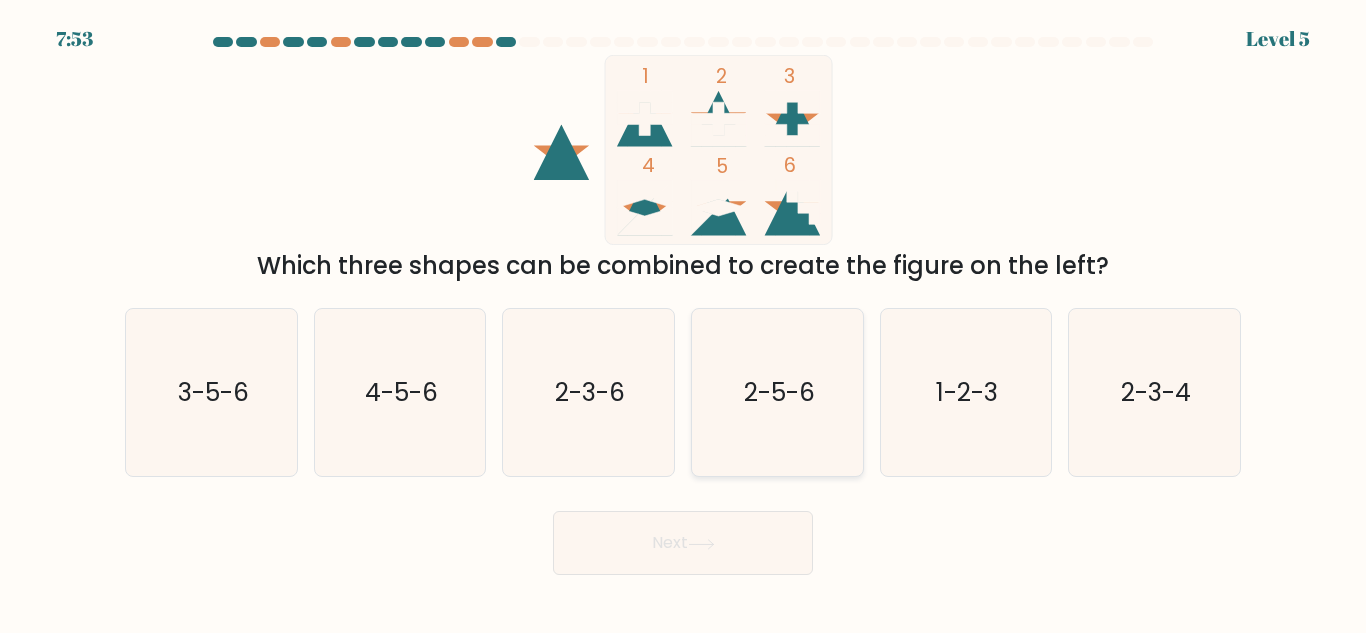 click on "2-5-6" at bounding box center (777, 392) 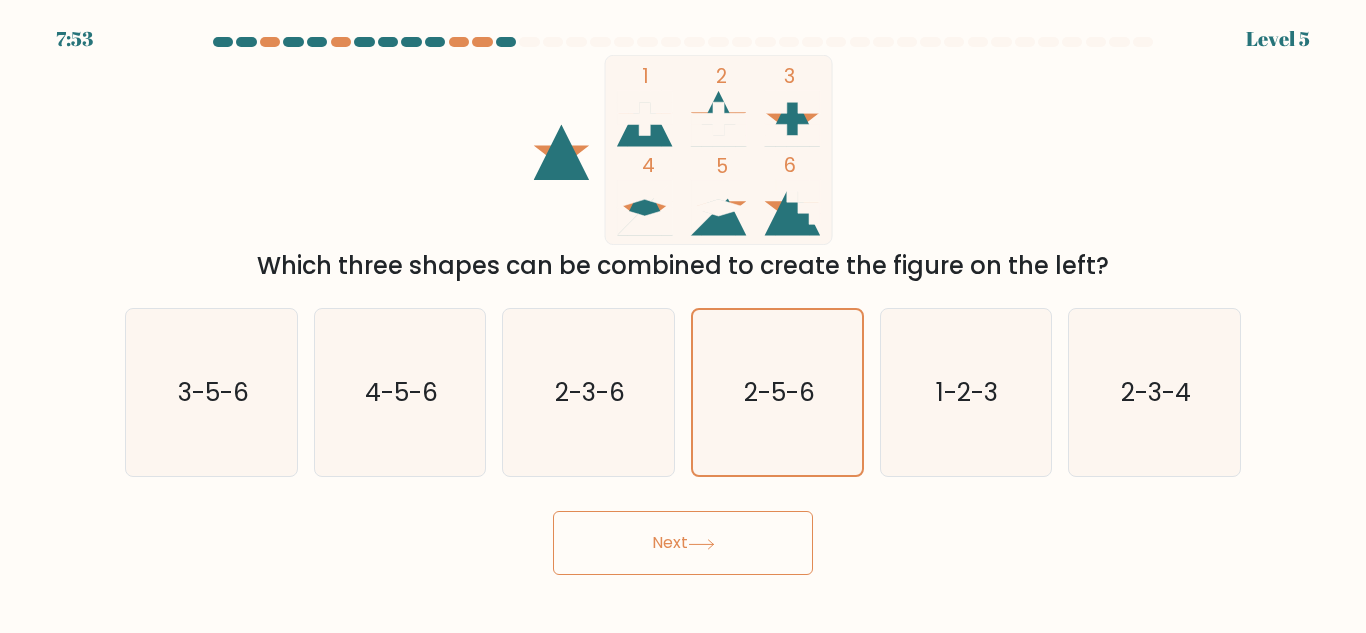click on "Next" at bounding box center (683, 543) 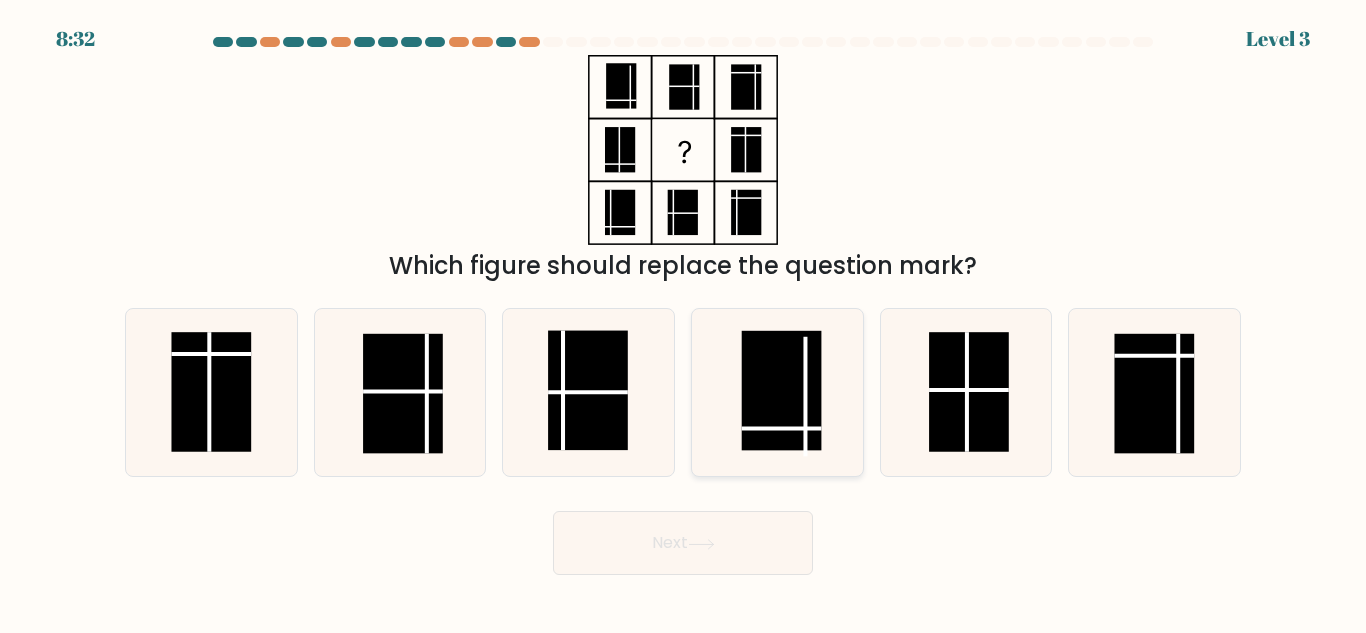click at bounding box center [781, 391] 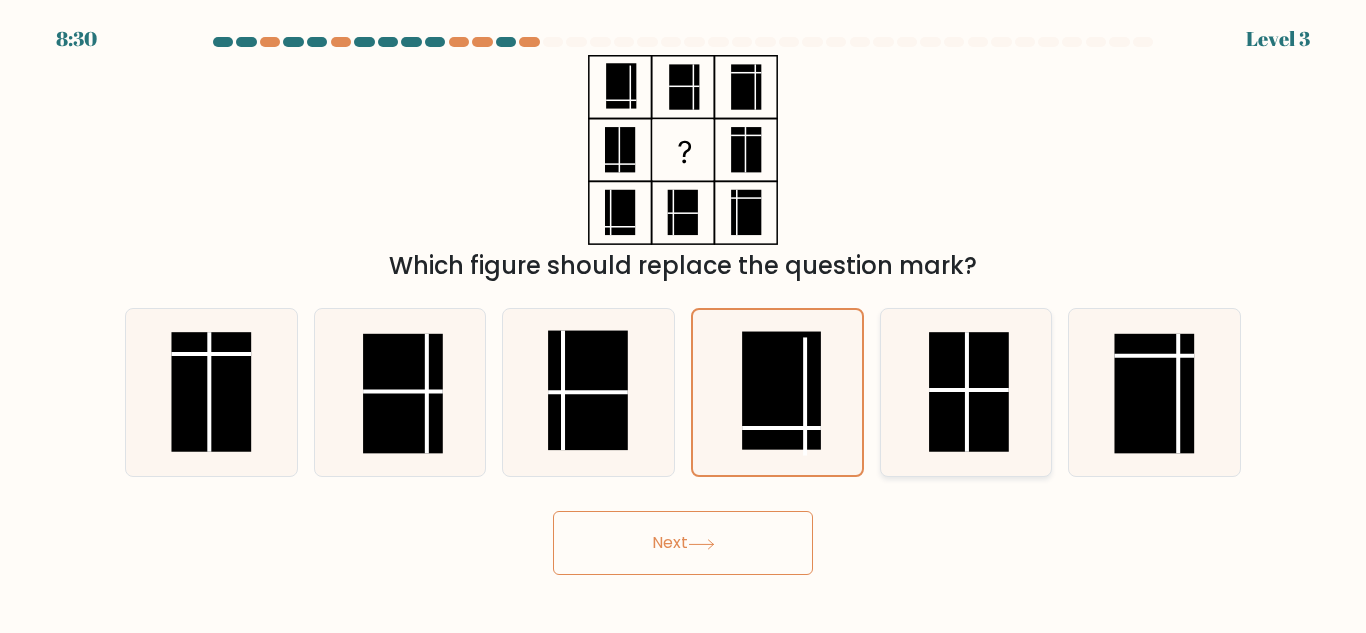 click at bounding box center (969, 392) 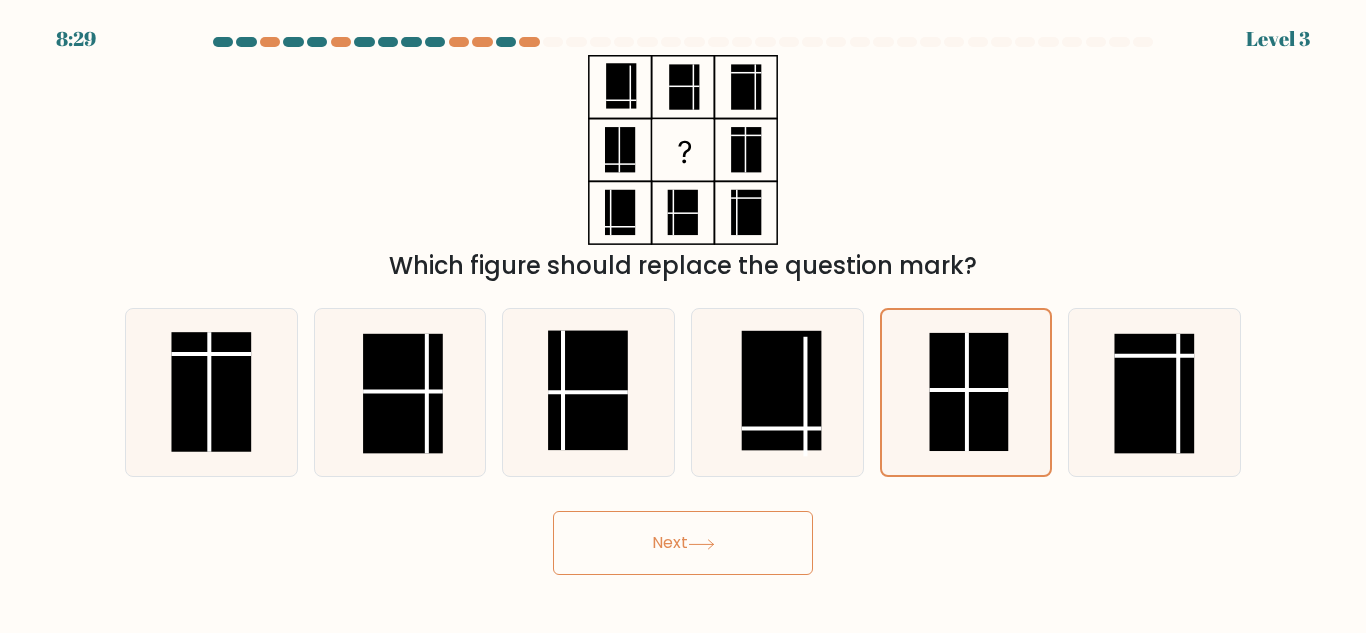 click on "Next" at bounding box center (683, 543) 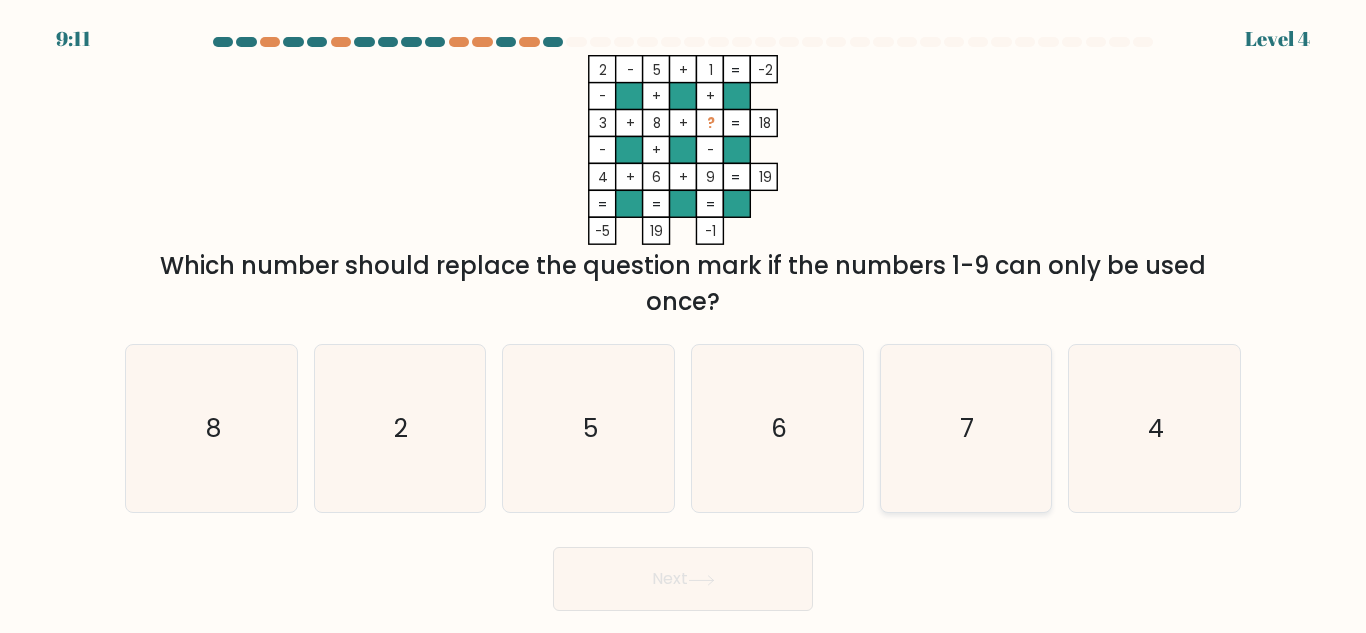 click on "7" at bounding box center (965, 428) 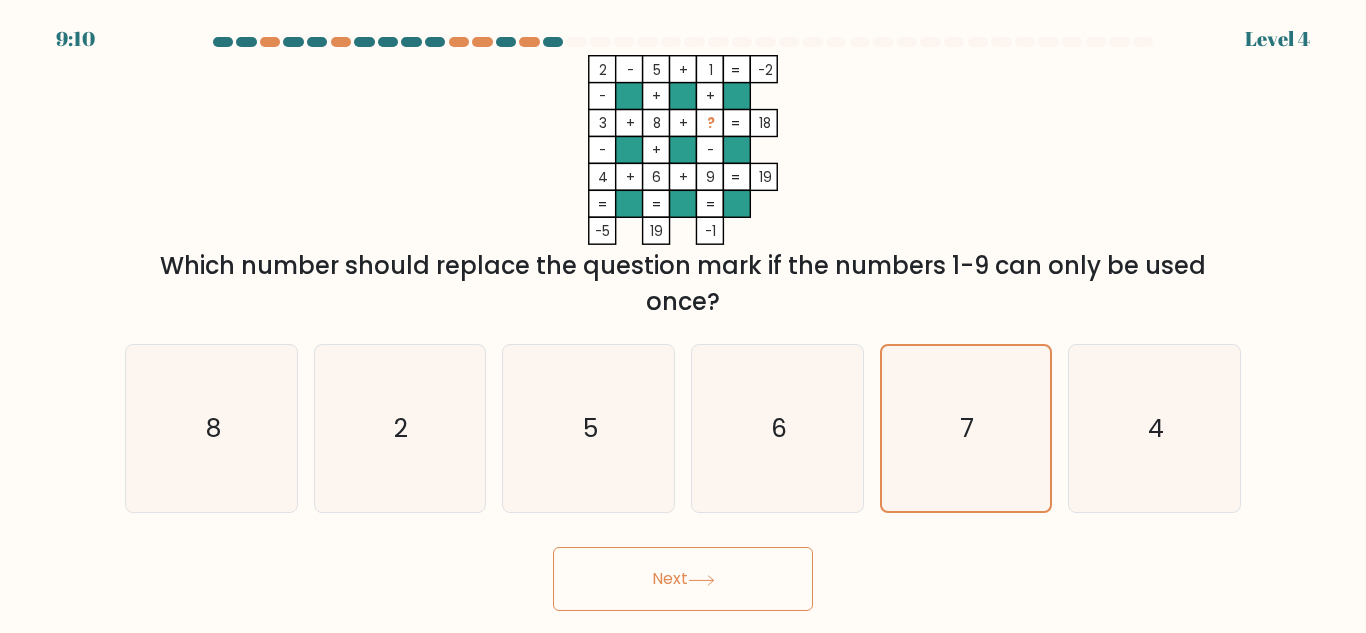 click on "Next" at bounding box center [683, 579] 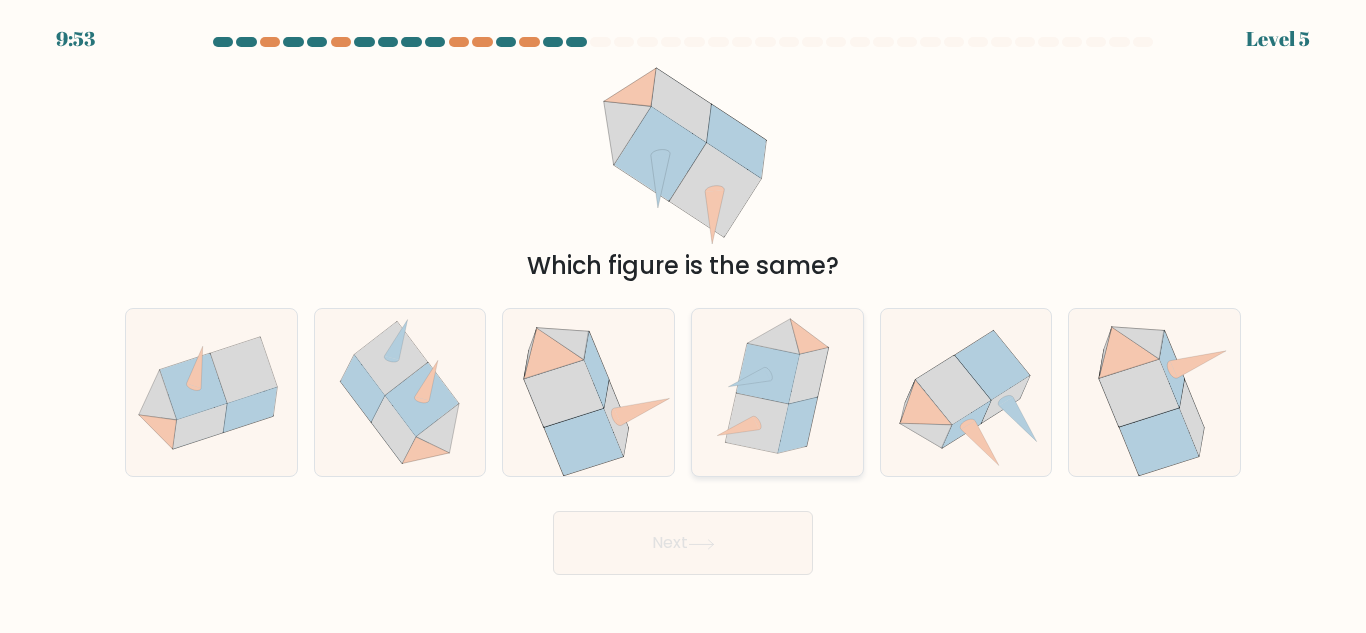 click at bounding box center (738, 426) 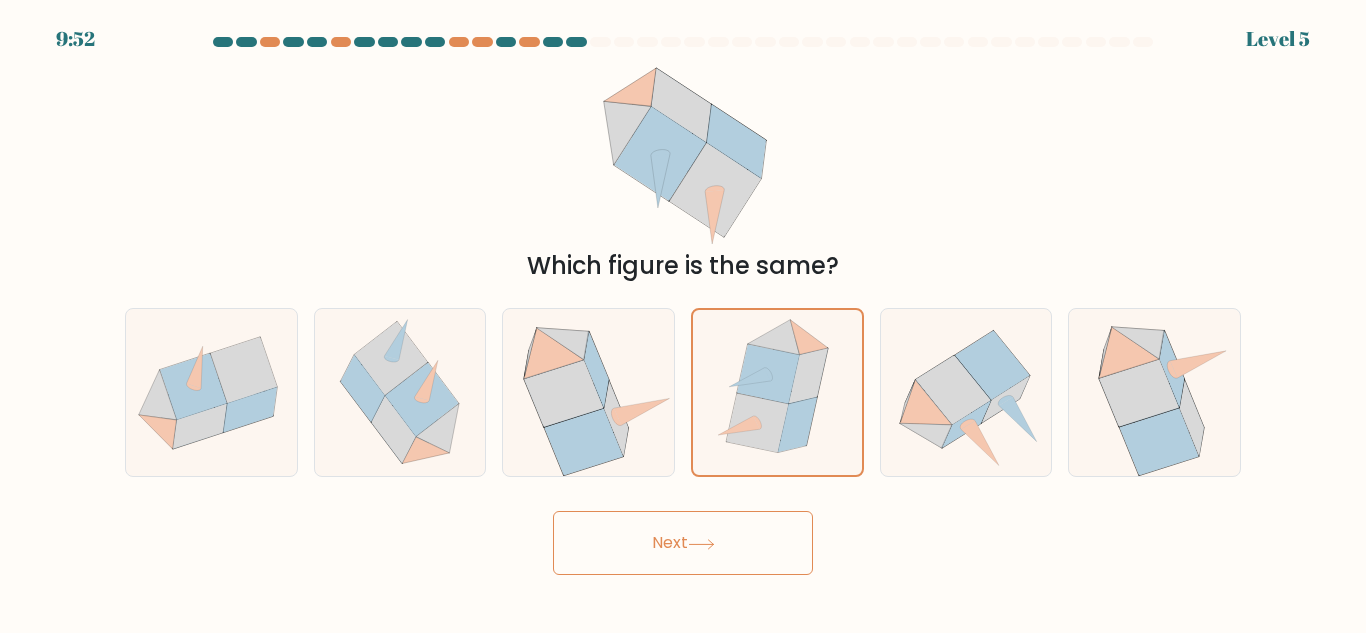 click on "Next" at bounding box center (683, 543) 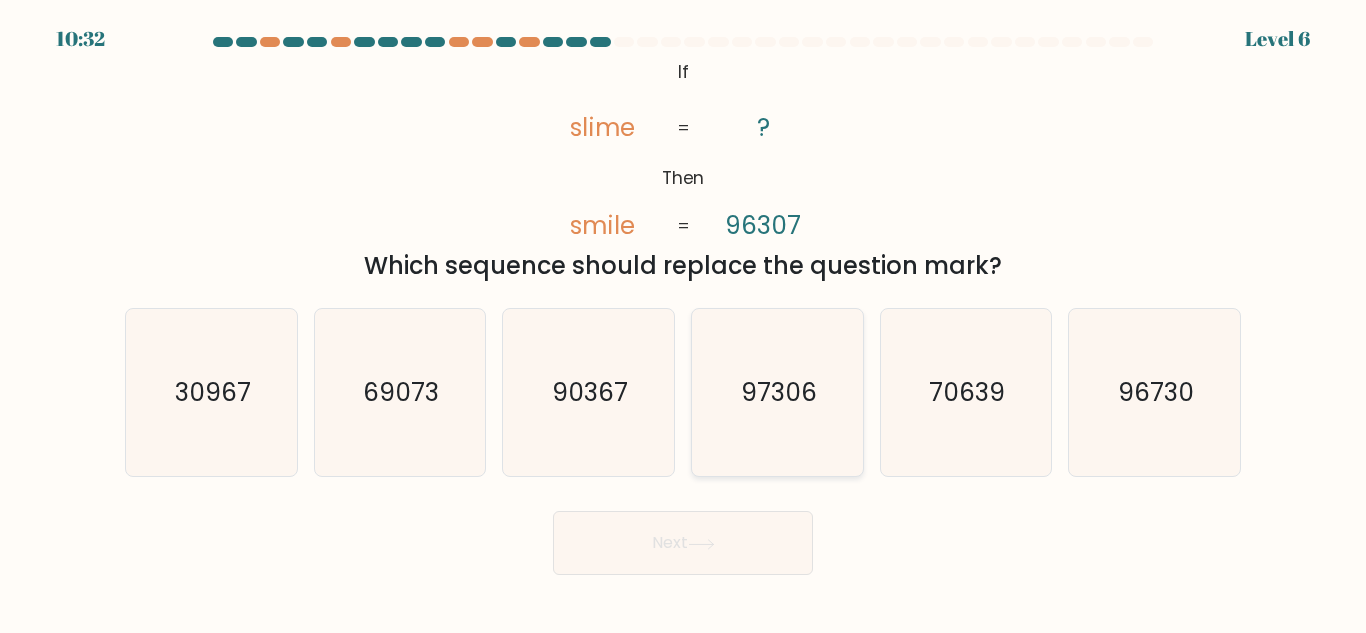 click on "97306" at bounding box center [777, 392] 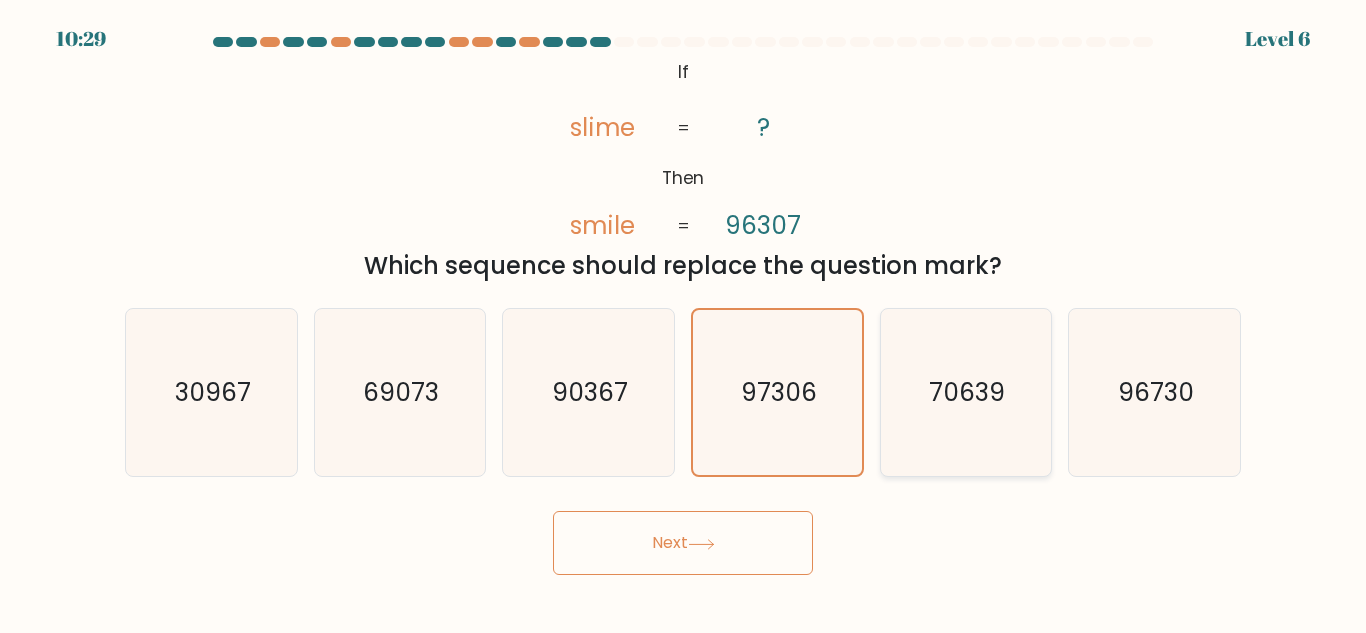 click on "70639" at bounding box center [965, 392] 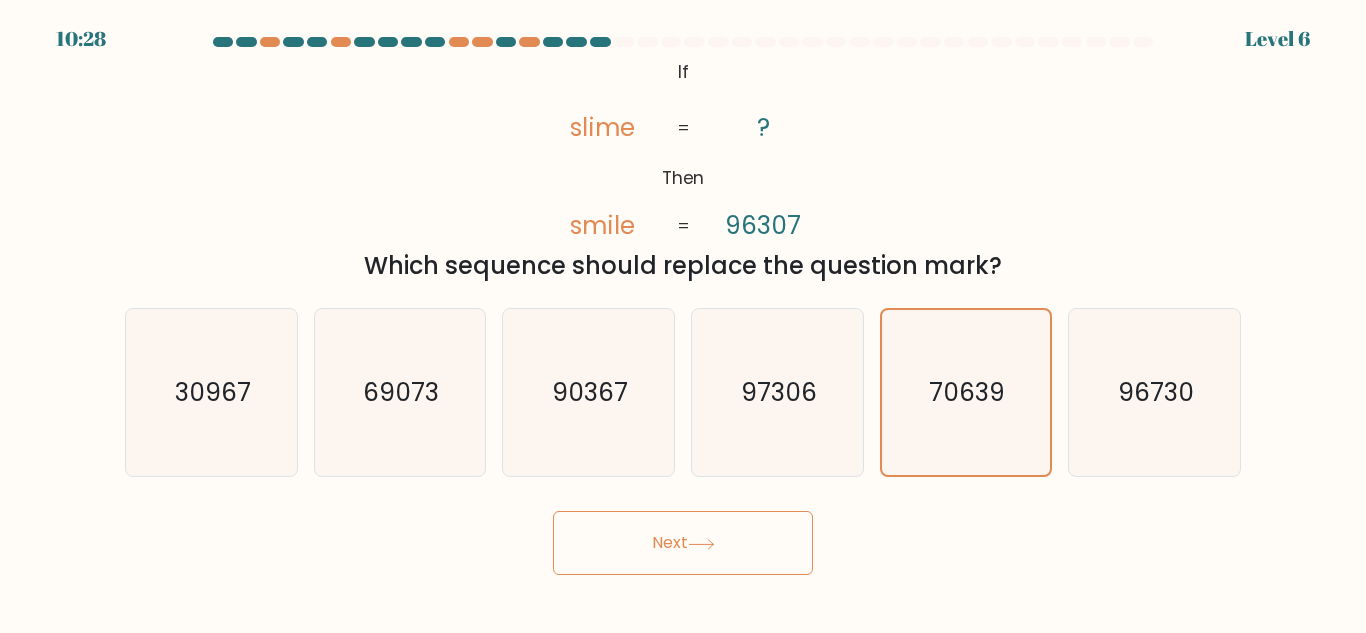 click on "Next" at bounding box center [683, 543] 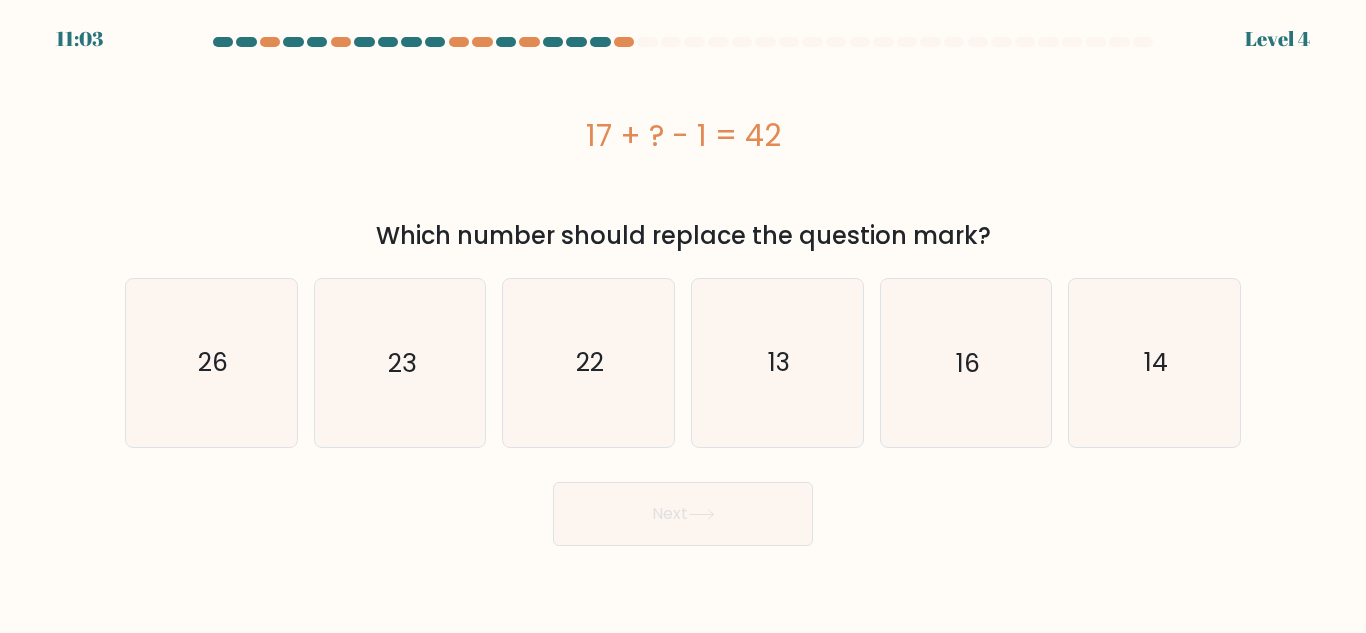 click on "Which number should replace the question mark?" at bounding box center [683, 236] 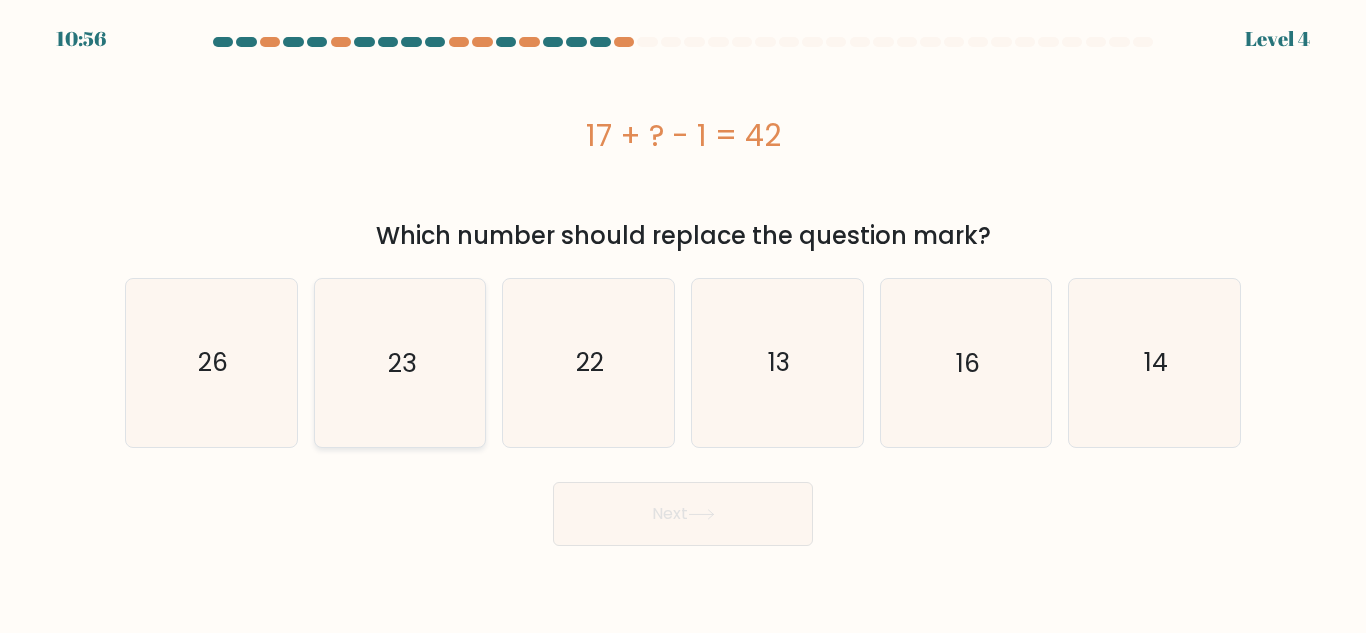 click on "23" at bounding box center [399, 362] 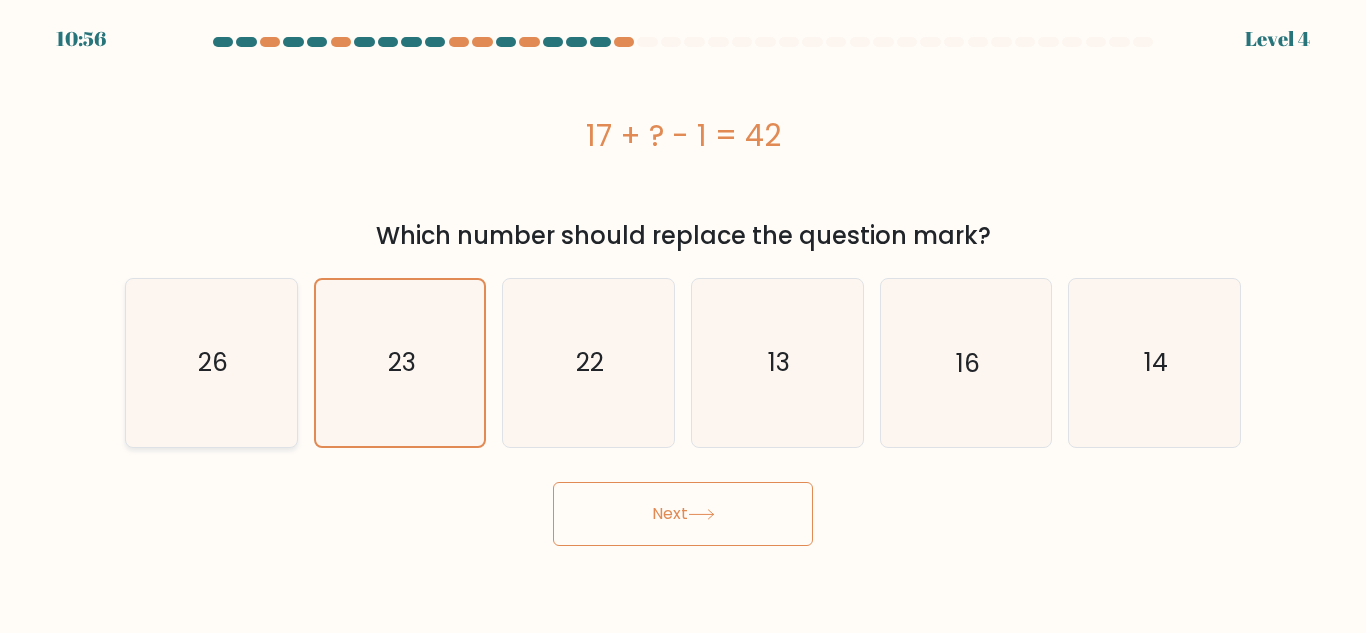 click on "26" at bounding box center (211, 362) 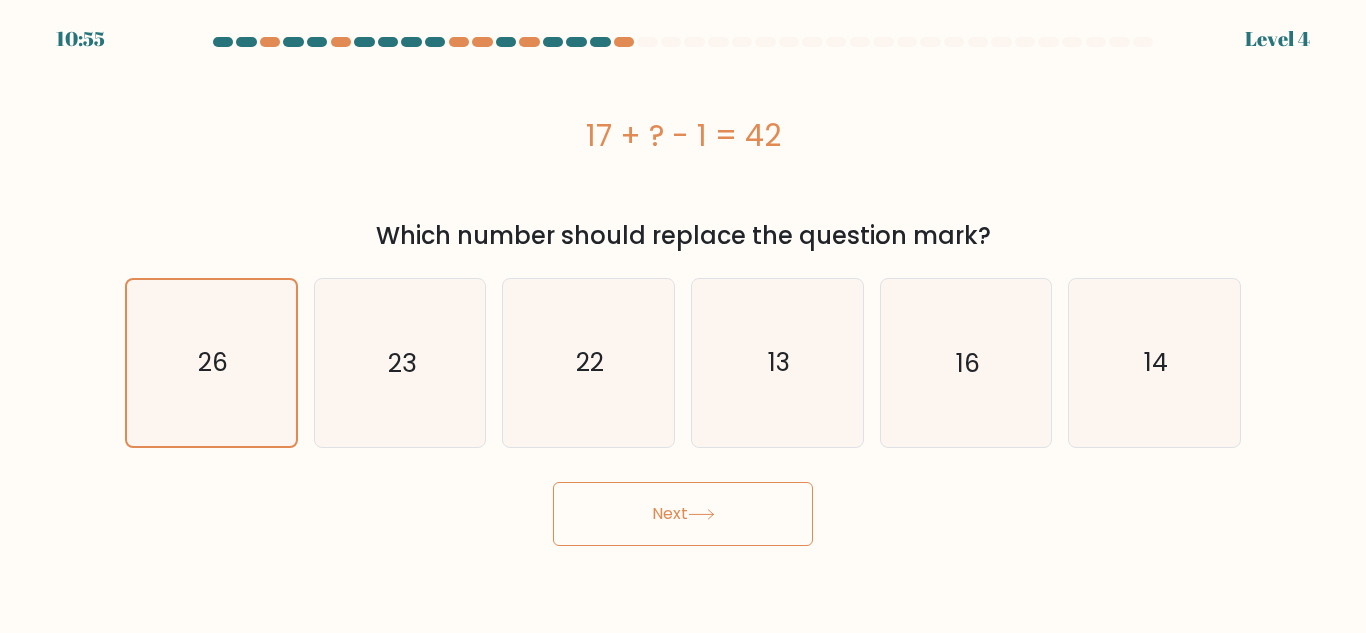 click on "Next" at bounding box center (683, 514) 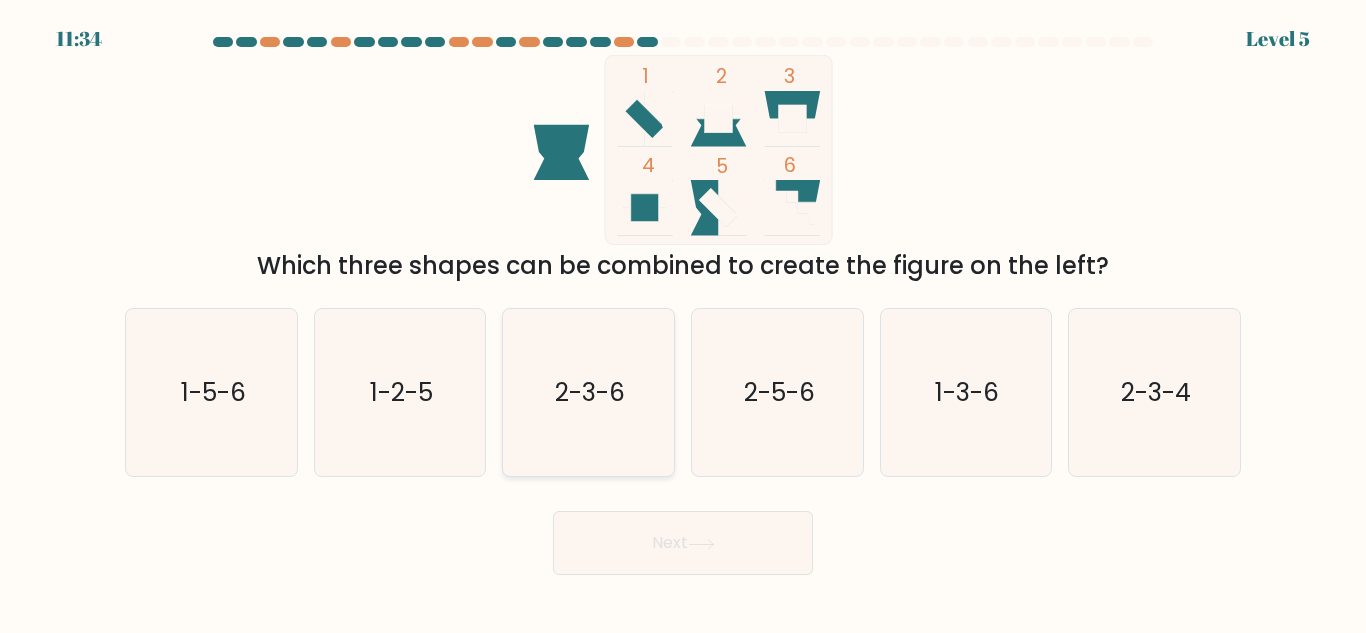 click on "2-3-6" at bounding box center [588, 392] 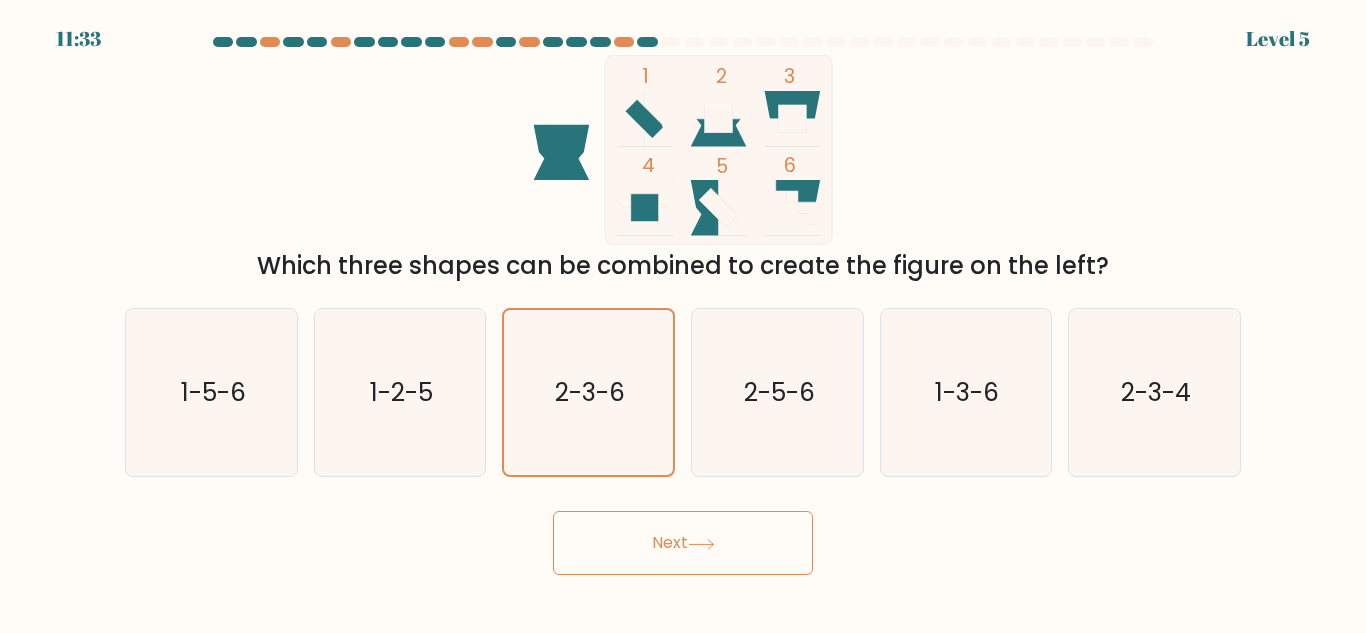 click on "Next" at bounding box center [683, 543] 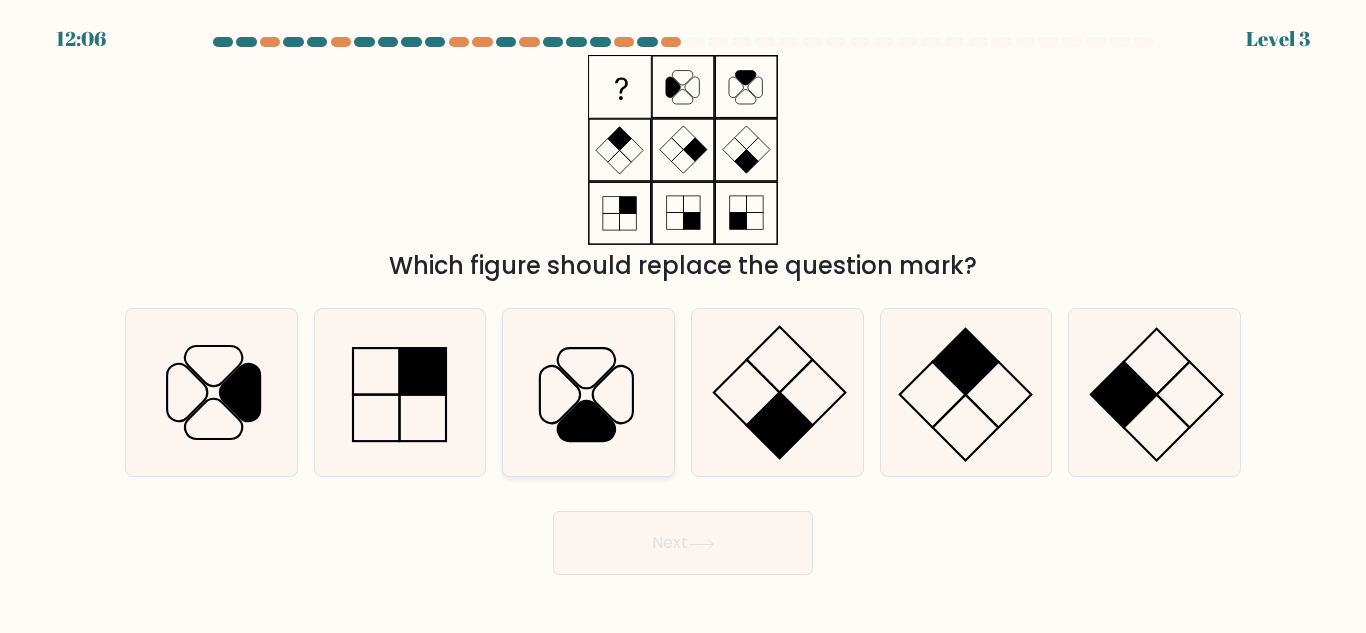 click at bounding box center [588, 392] 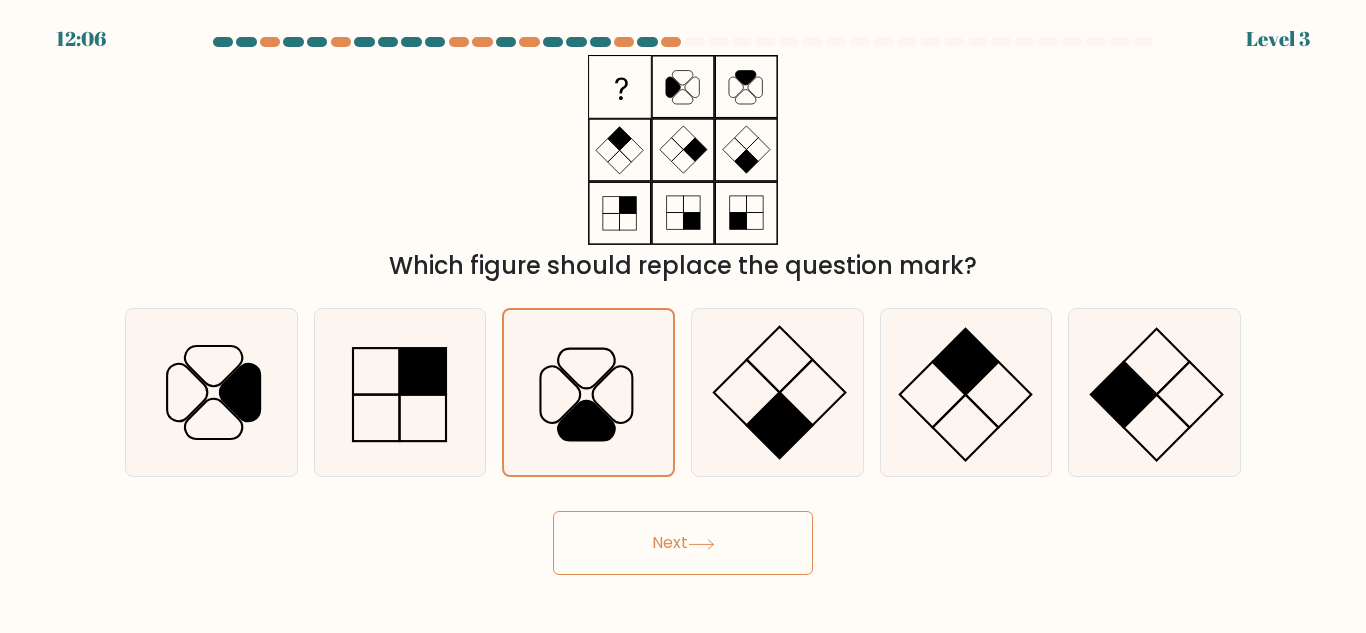 click on "Next" at bounding box center (683, 543) 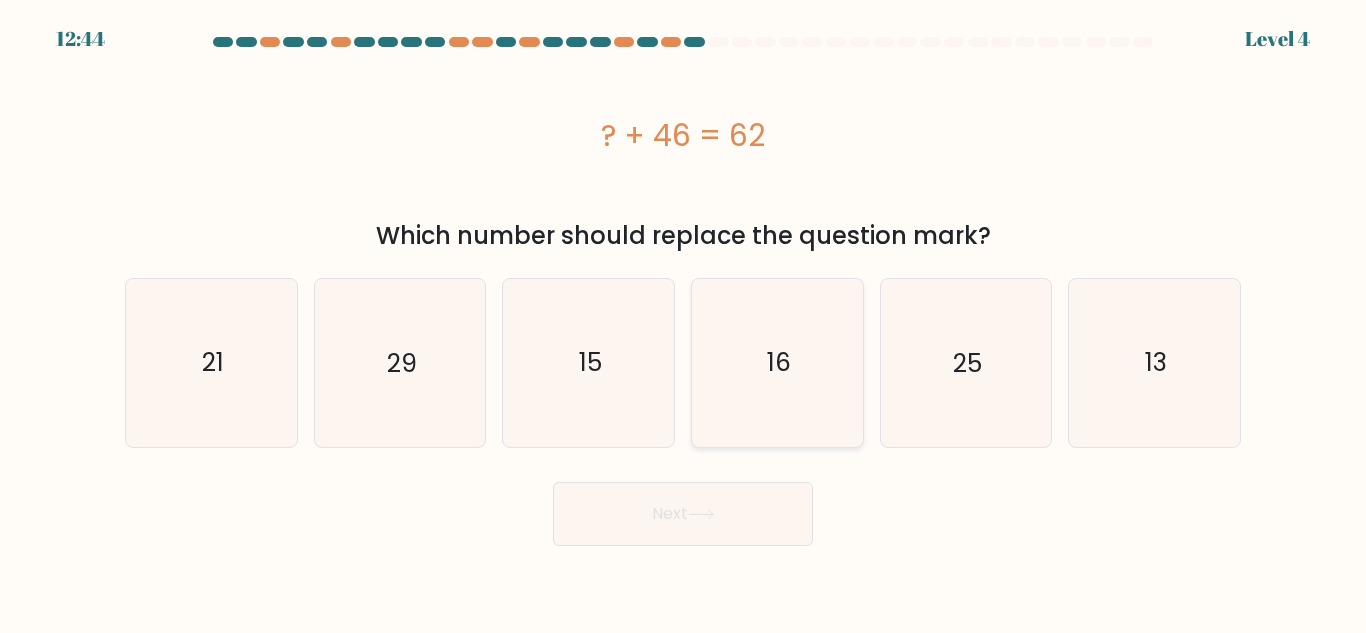 click on "16" at bounding box center (777, 362) 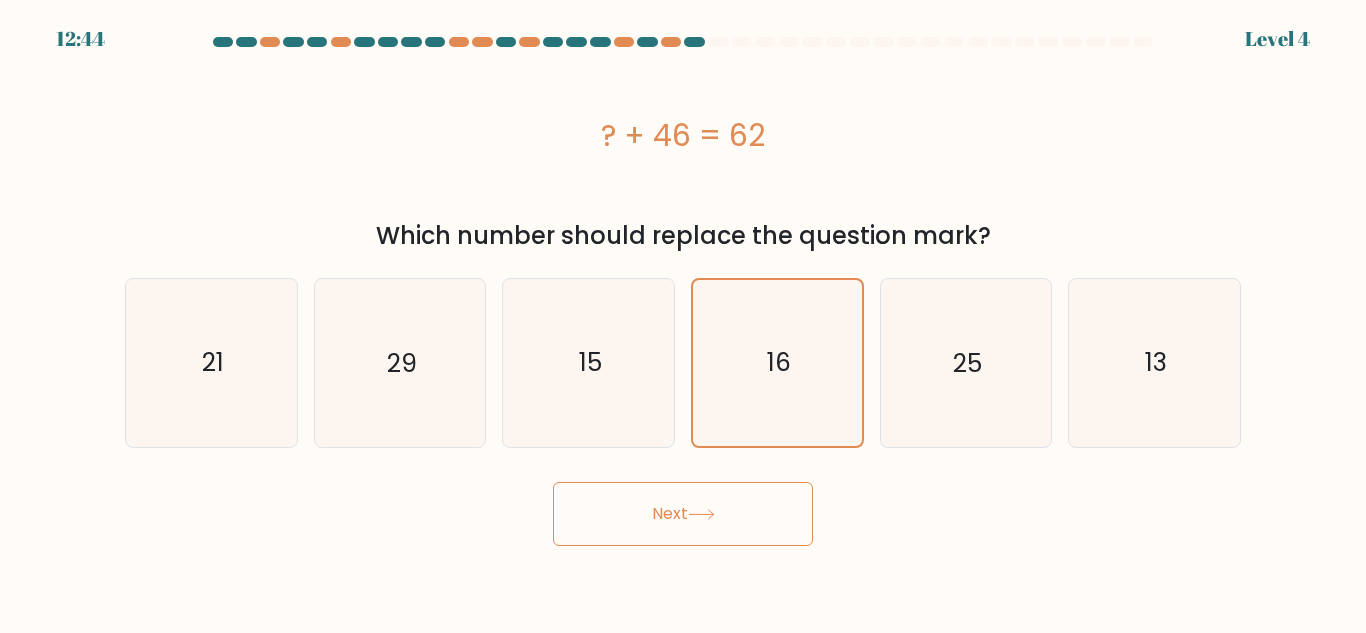 click on "Next" at bounding box center (683, 514) 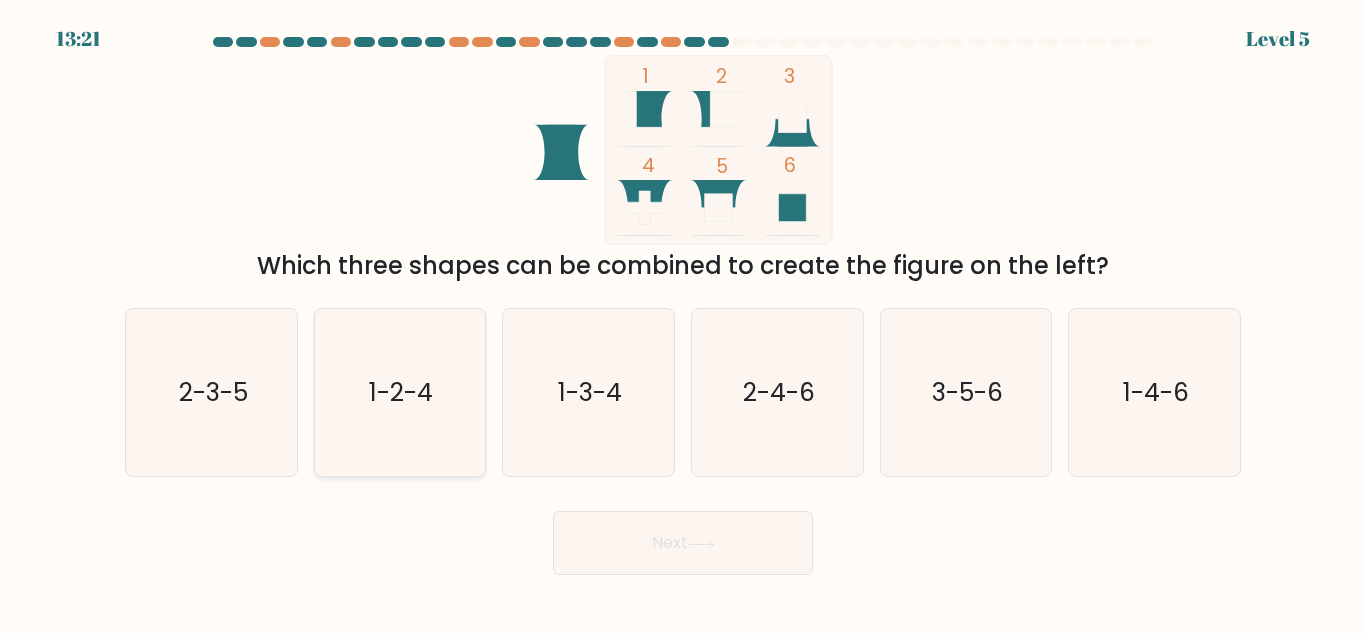 click on "1-2-4" at bounding box center (399, 392) 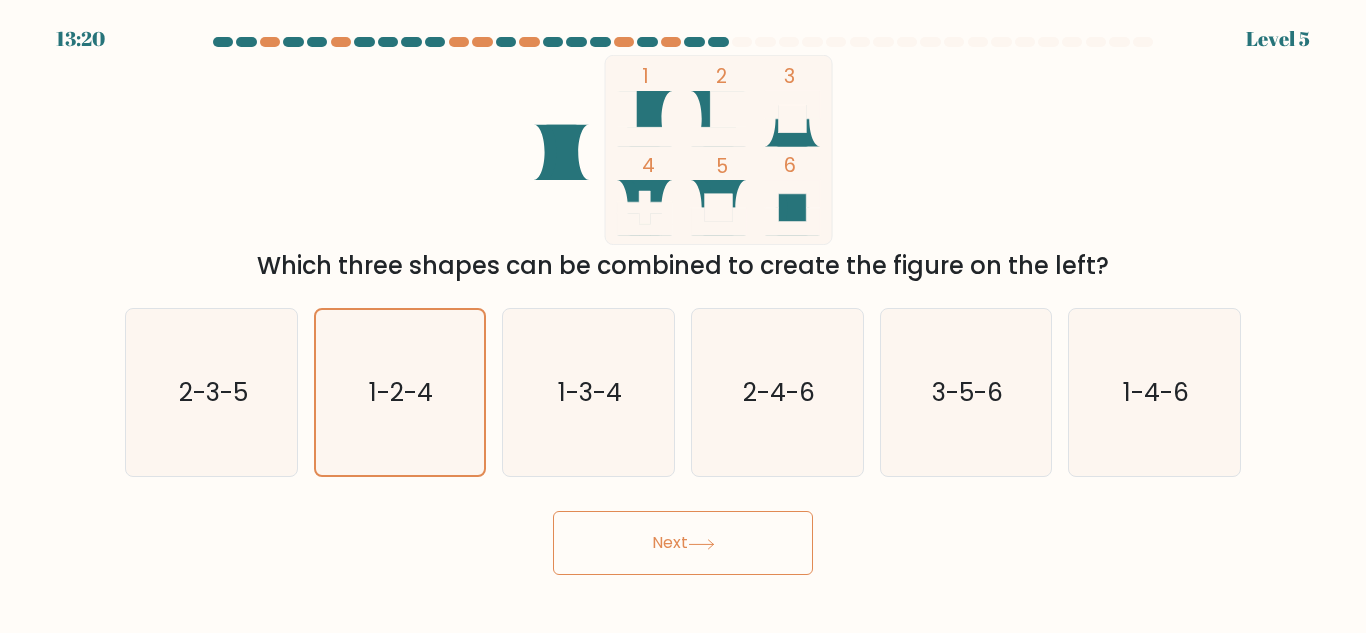 click on "Next" at bounding box center (683, 543) 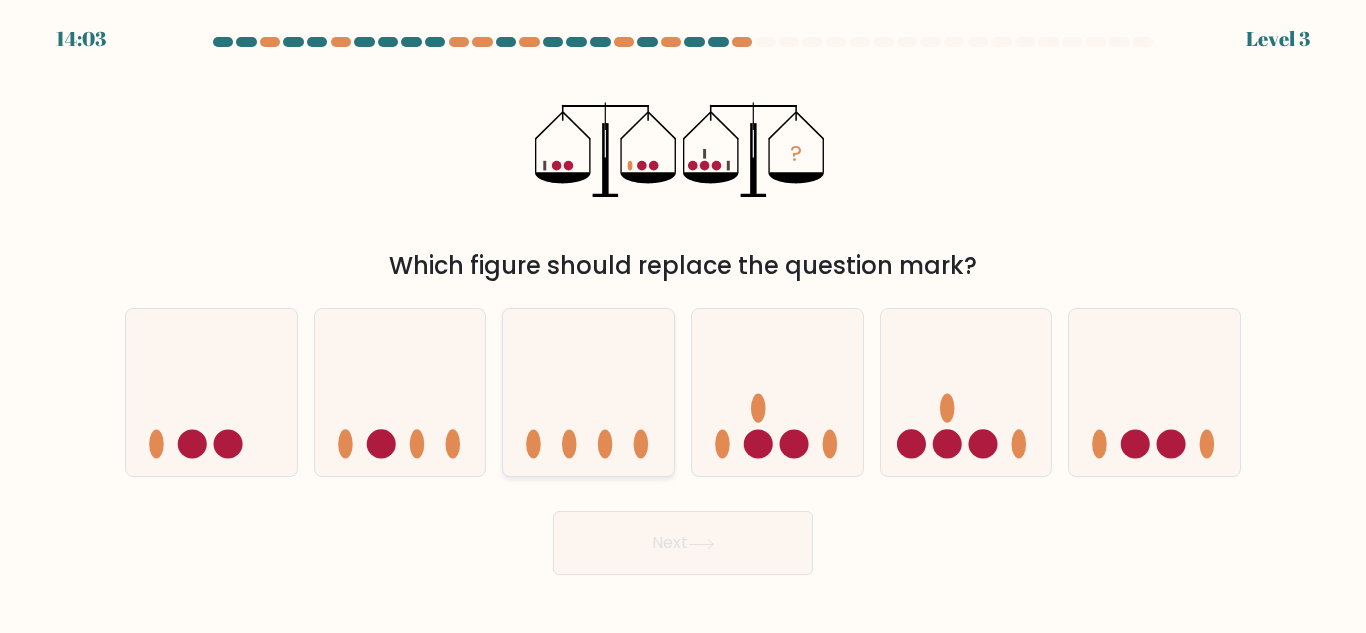 click at bounding box center (588, 392) 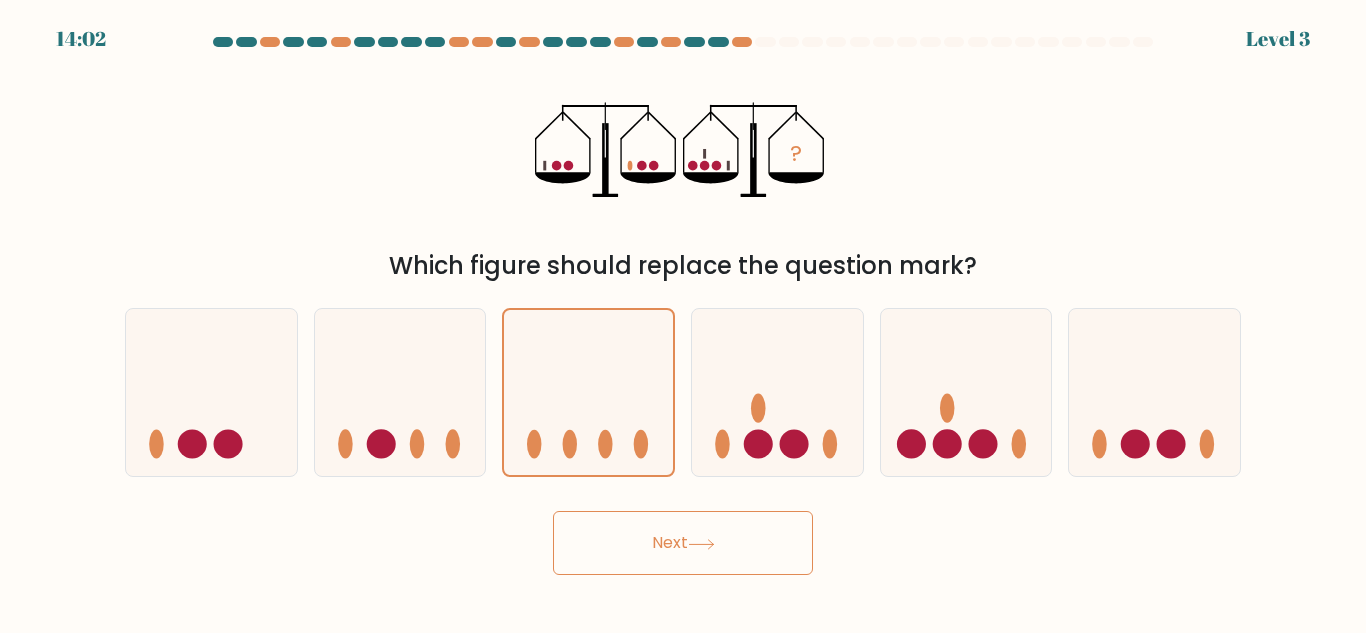 click on "Next" at bounding box center (683, 543) 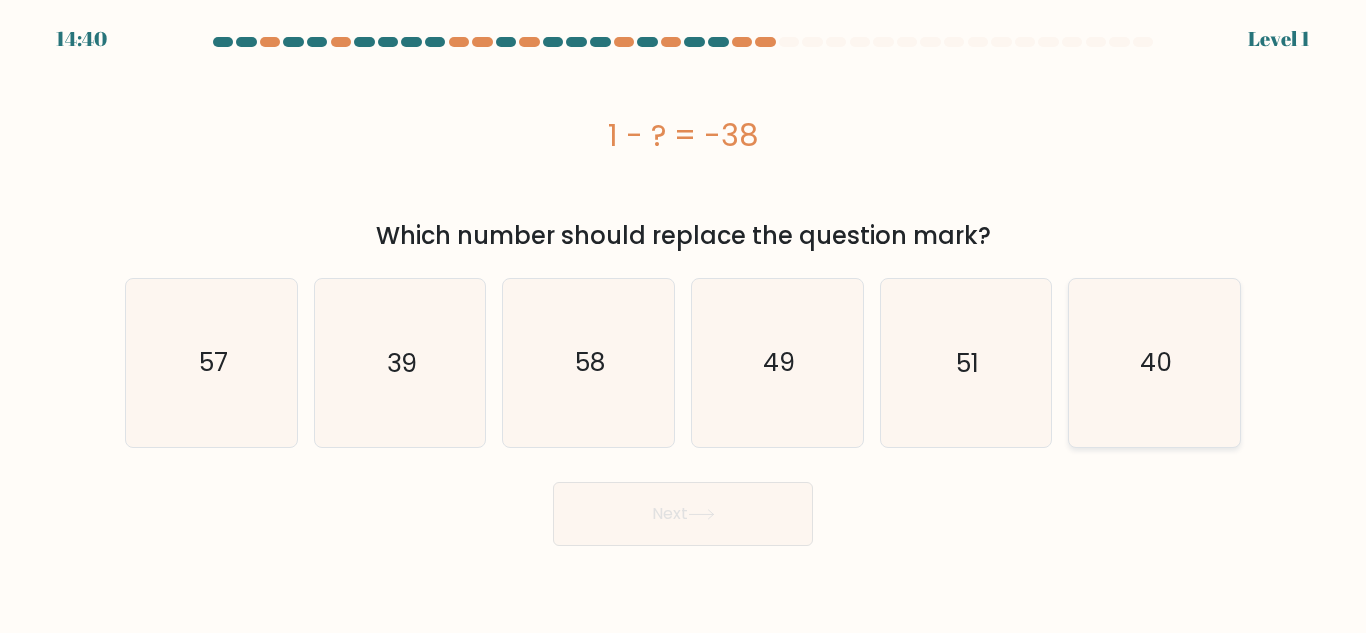 click on "40" at bounding box center [1154, 362] 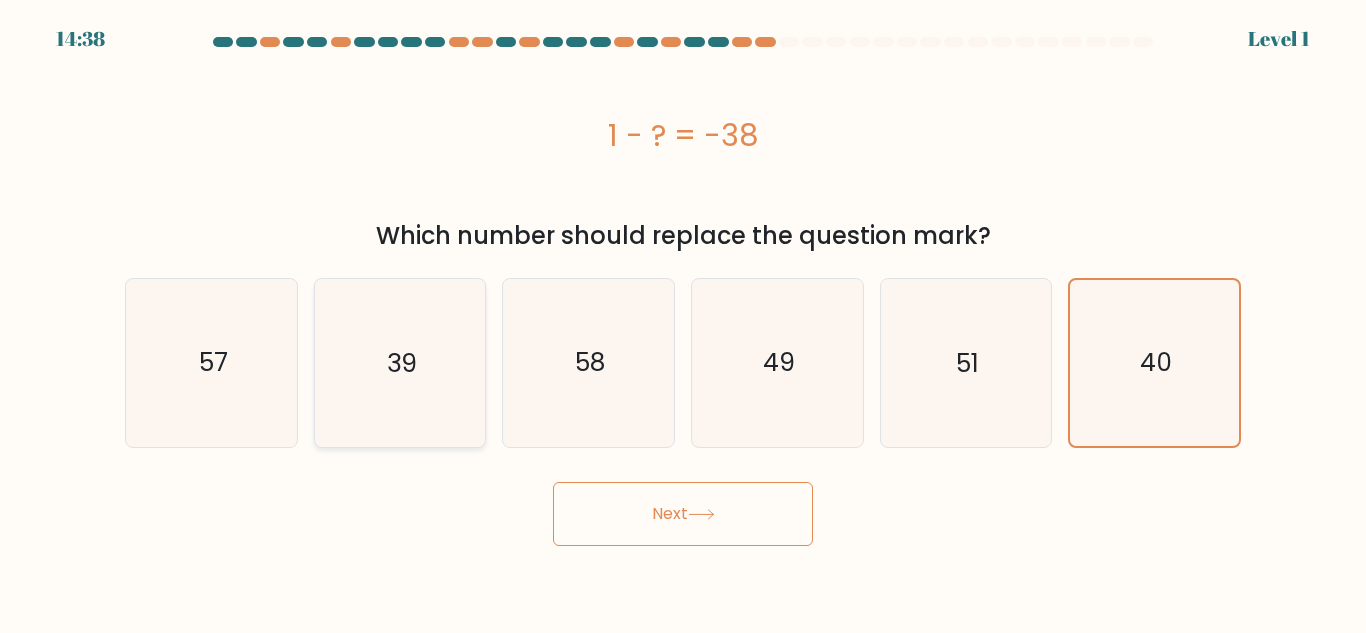 click on "39" at bounding box center [399, 362] 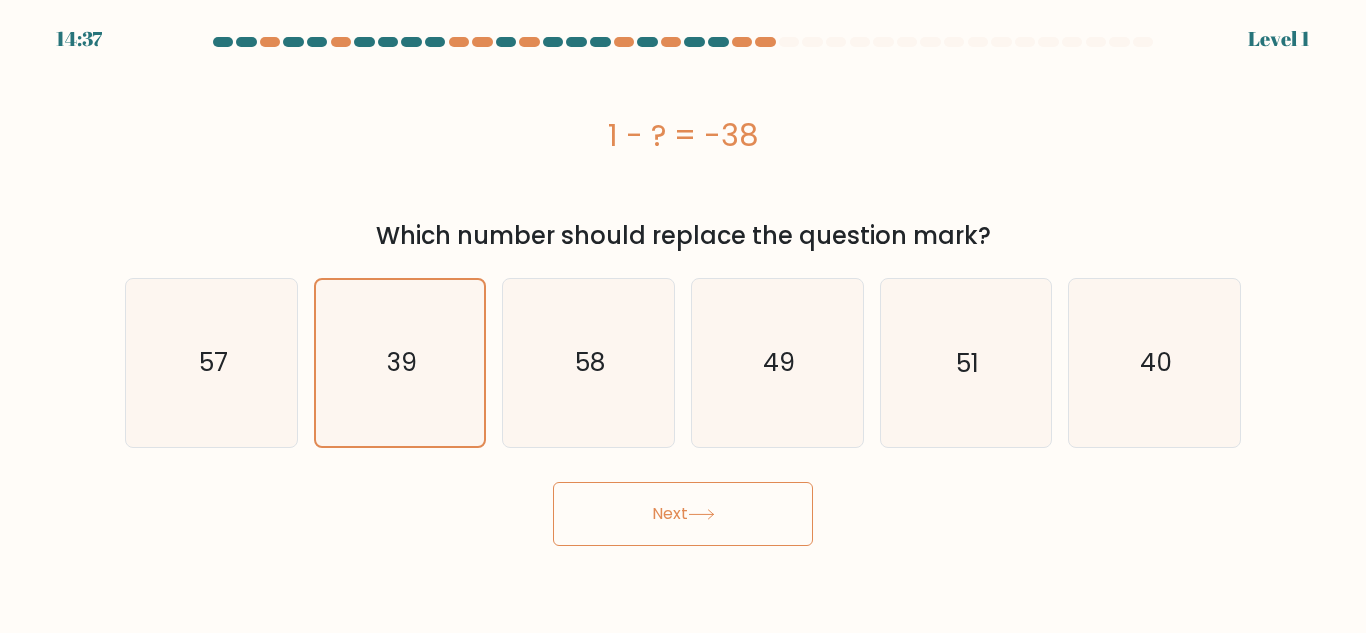 click on "Next" at bounding box center [683, 514] 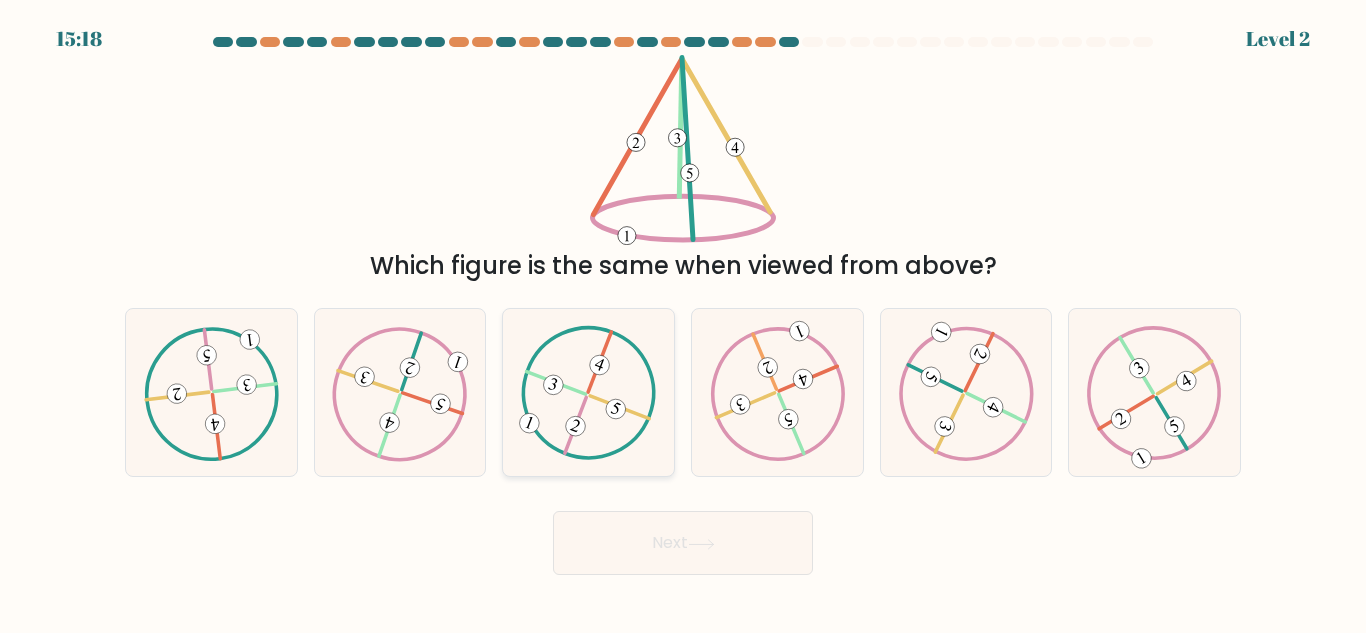 click at bounding box center [575, 425] 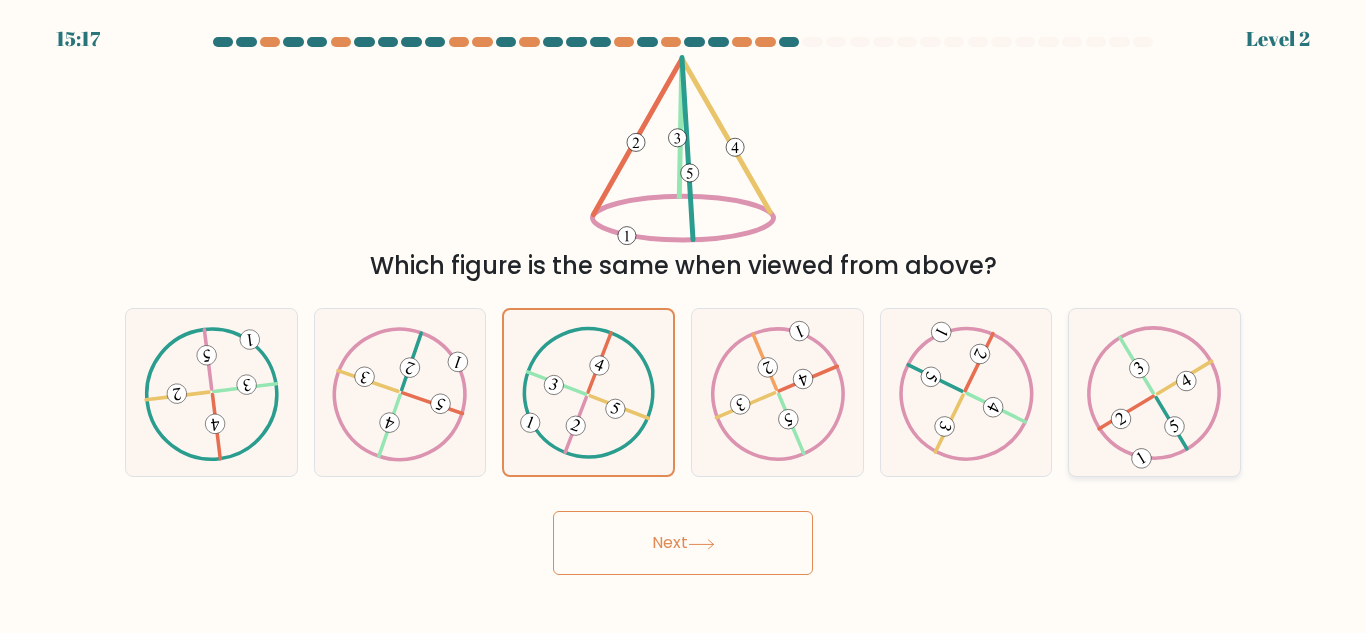 click at bounding box center (1154, 393) 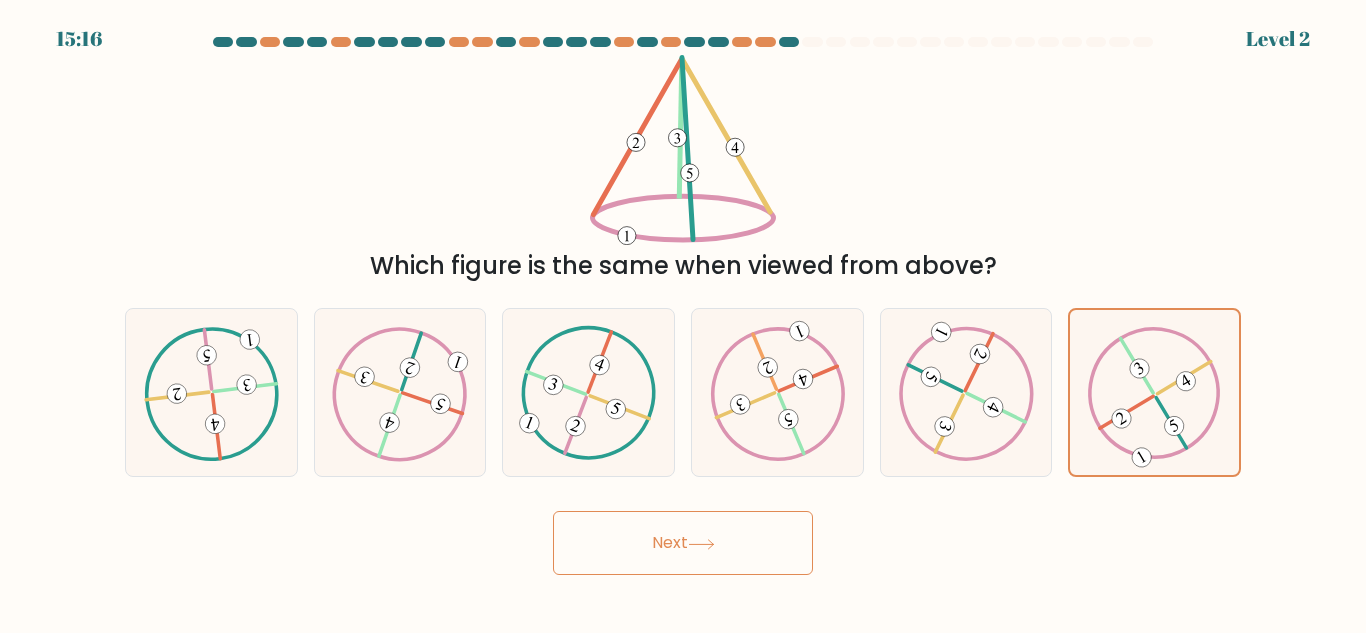 click on "Next" at bounding box center (683, 543) 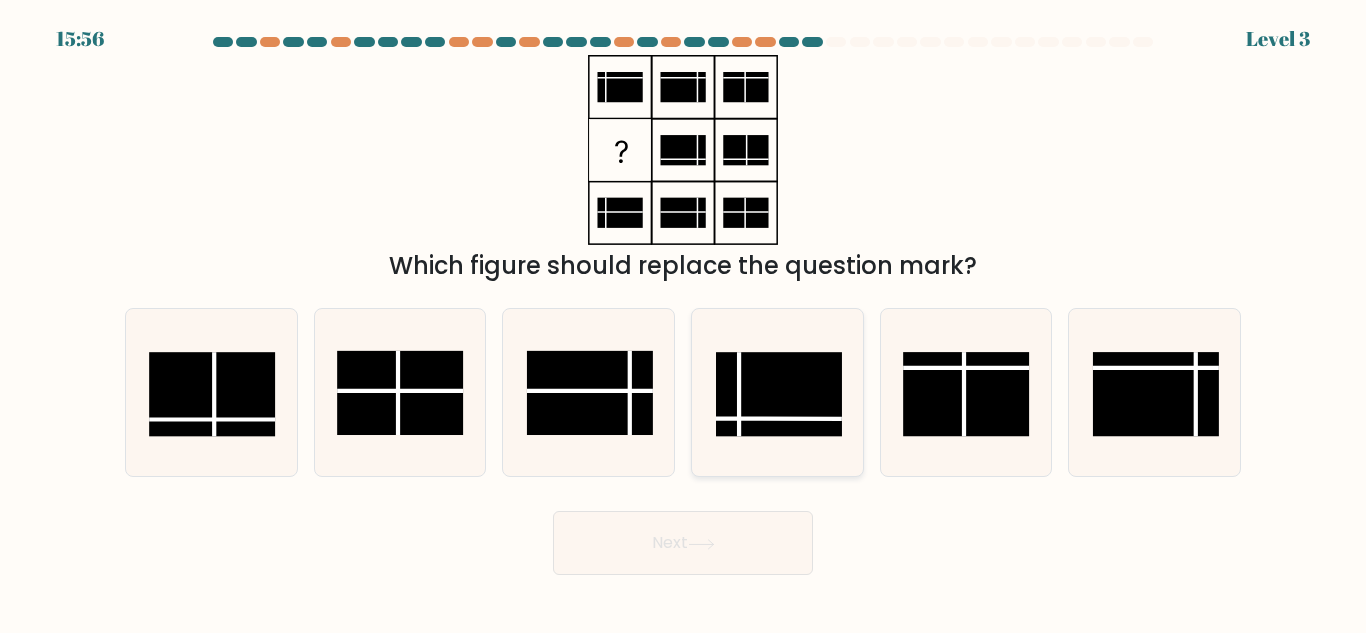 click at bounding box center (777, 392) 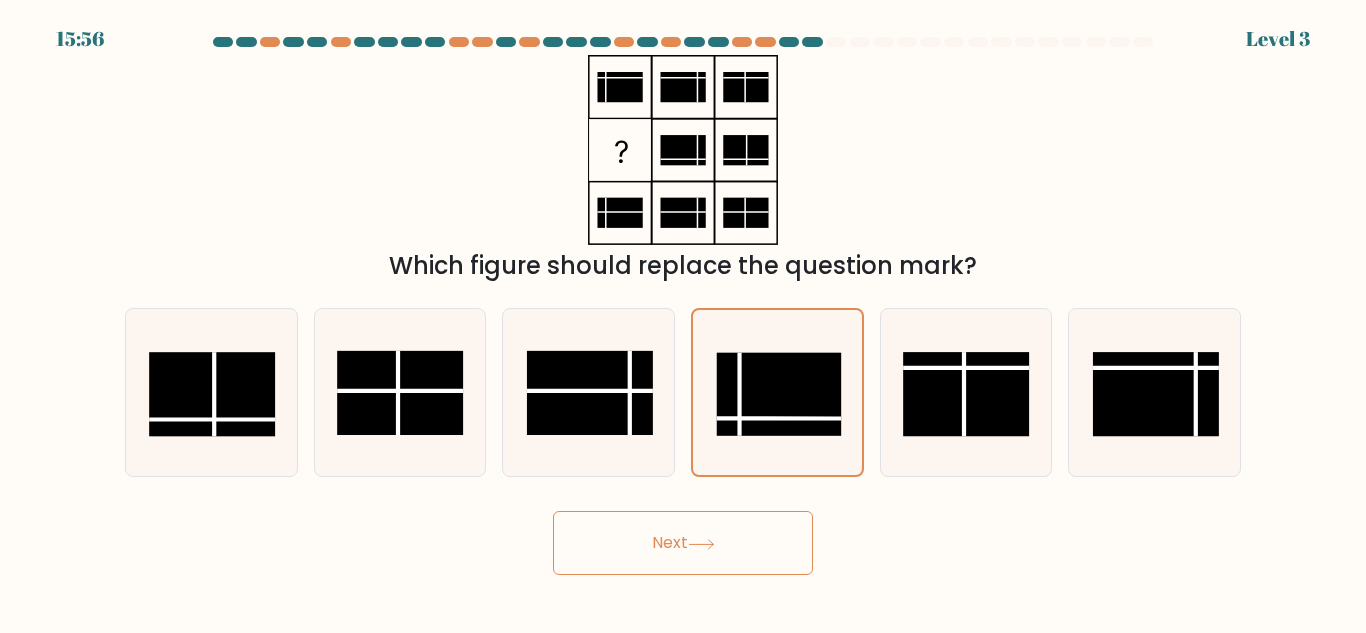 click on "Next" at bounding box center [683, 543] 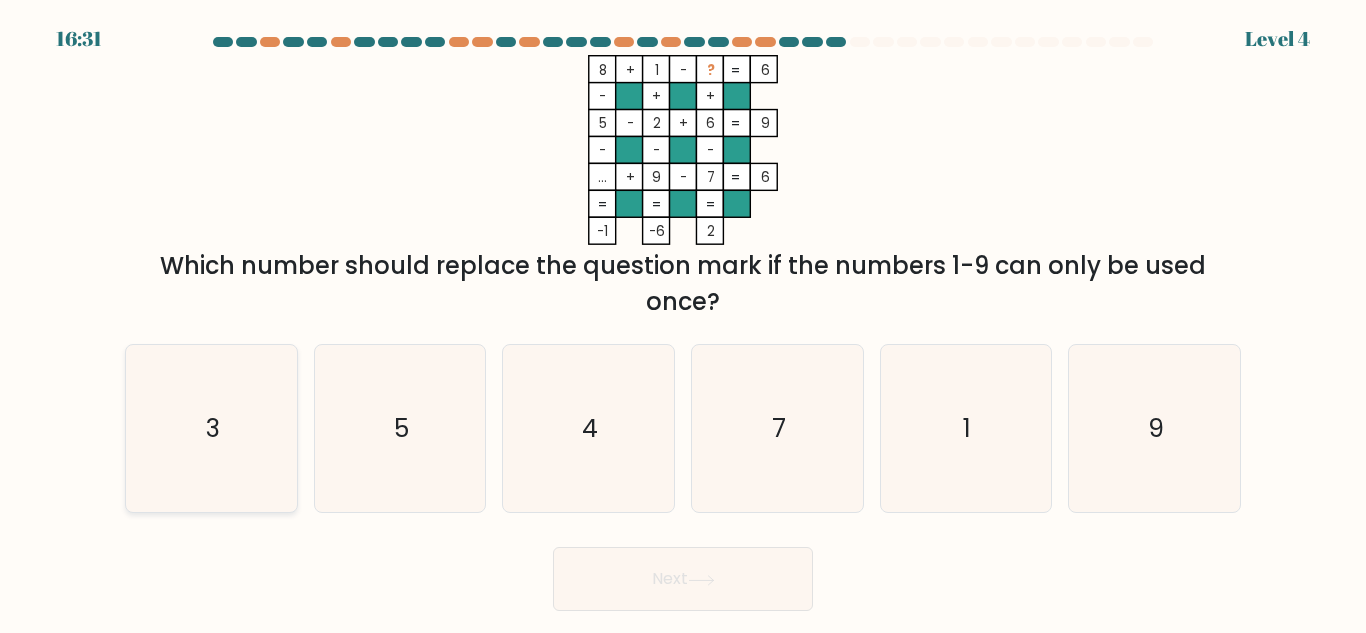 click on "3" at bounding box center (211, 428) 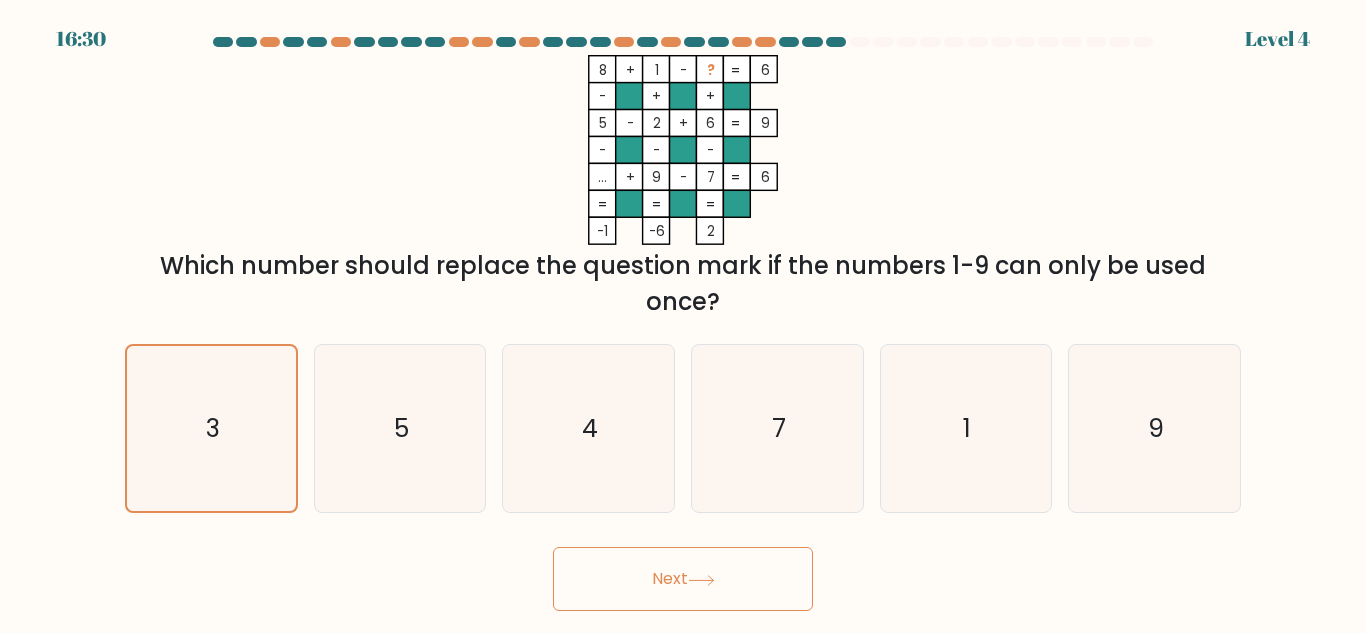 click on "Next" at bounding box center (683, 579) 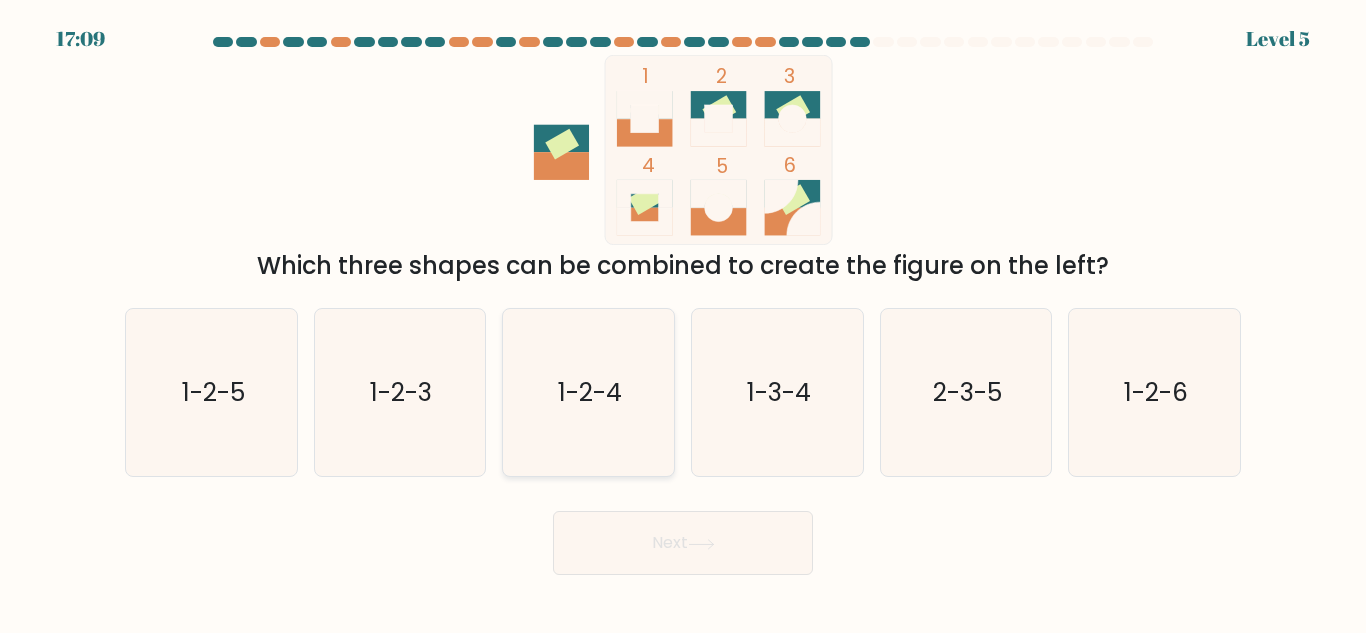 click on "1-2-4" at bounding box center (588, 392) 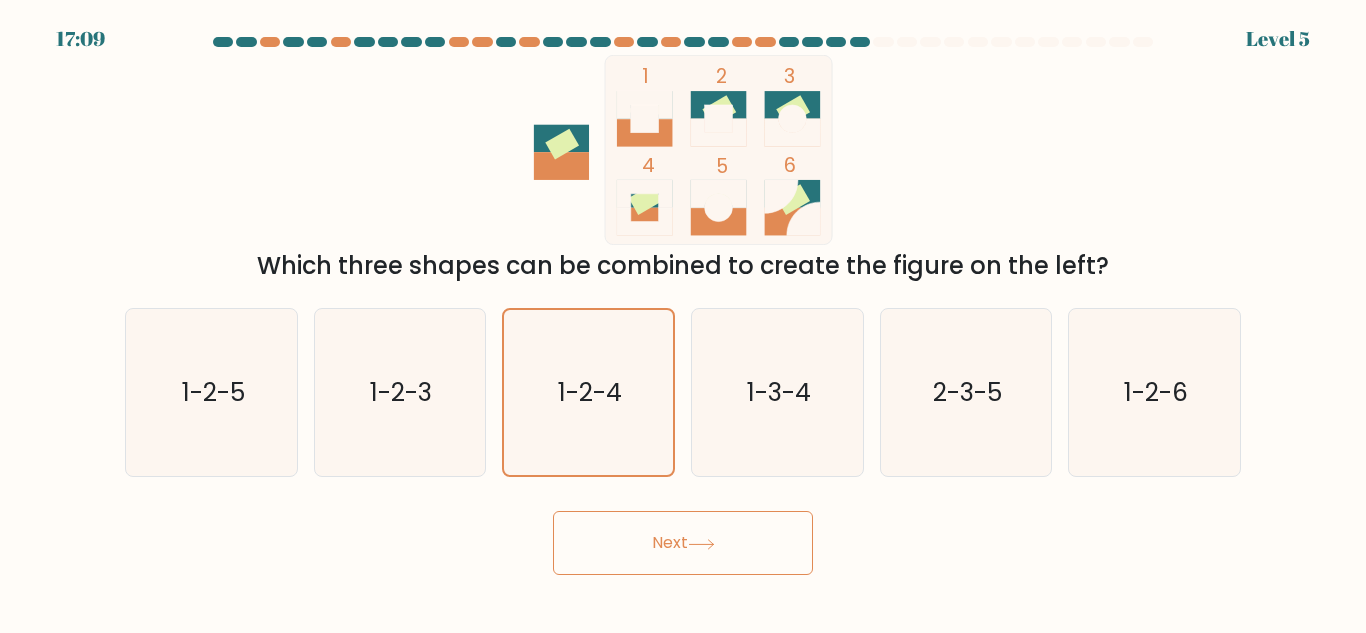 click on "Next" at bounding box center (683, 543) 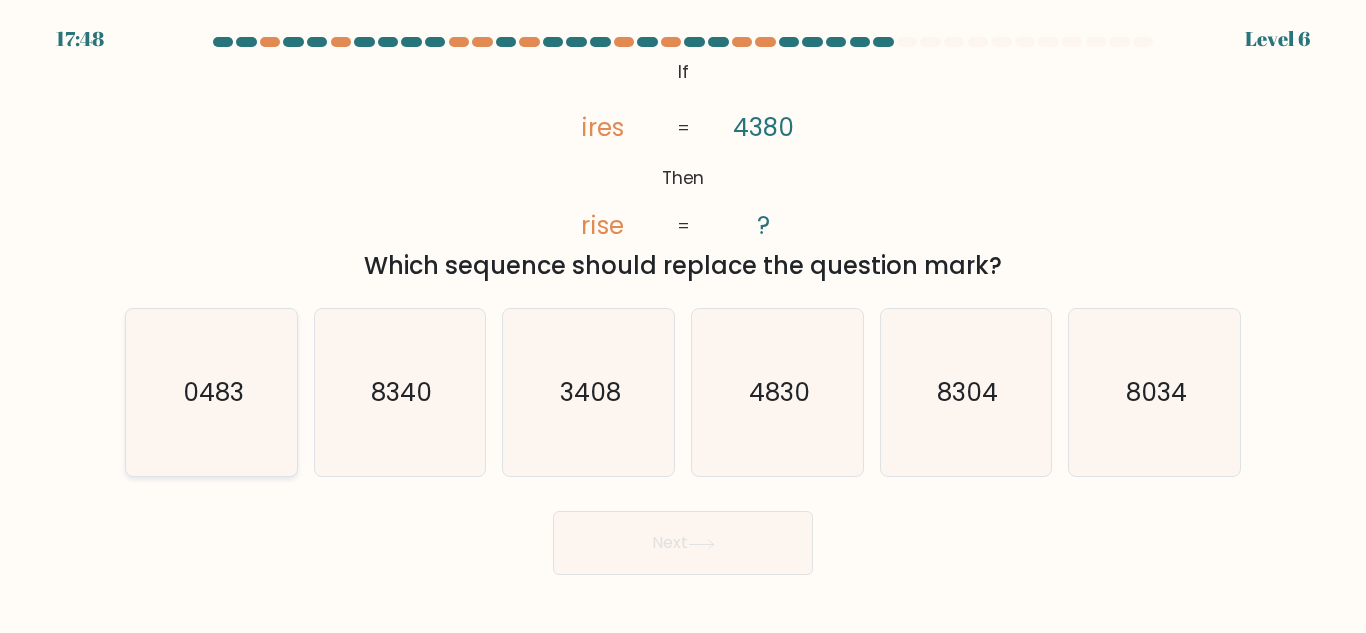 click on "0483" at bounding box center [211, 392] 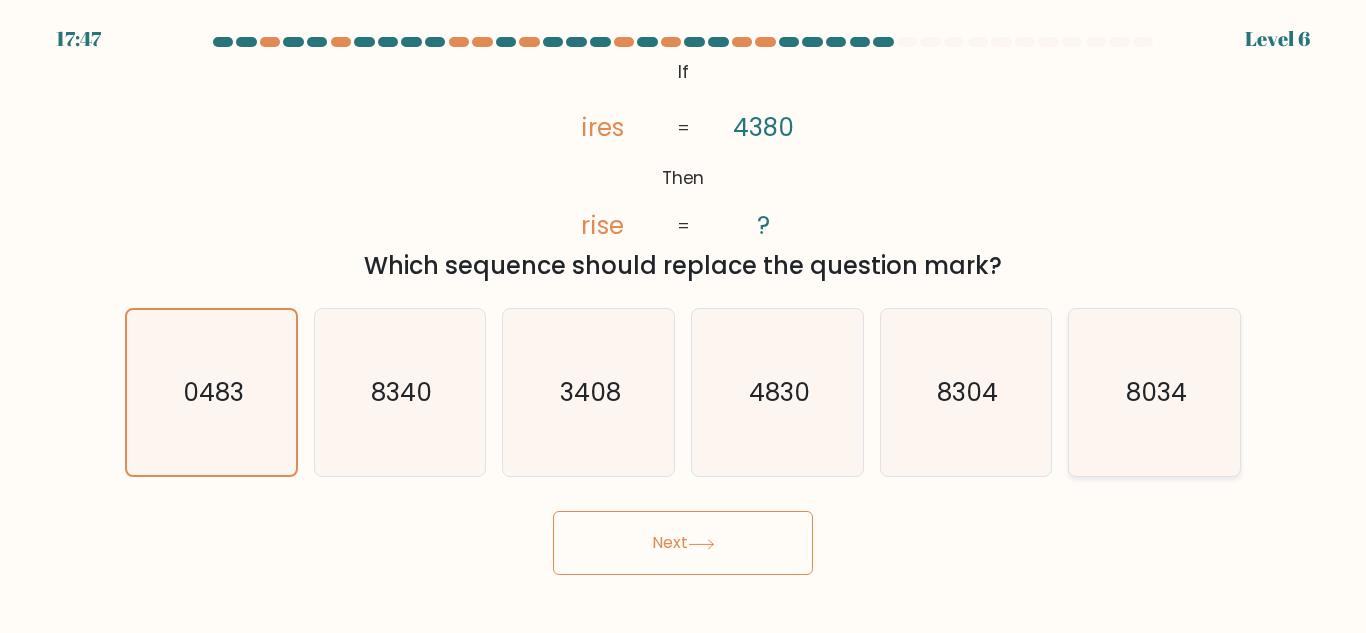 click on "8034" at bounding box center (1154, 392) 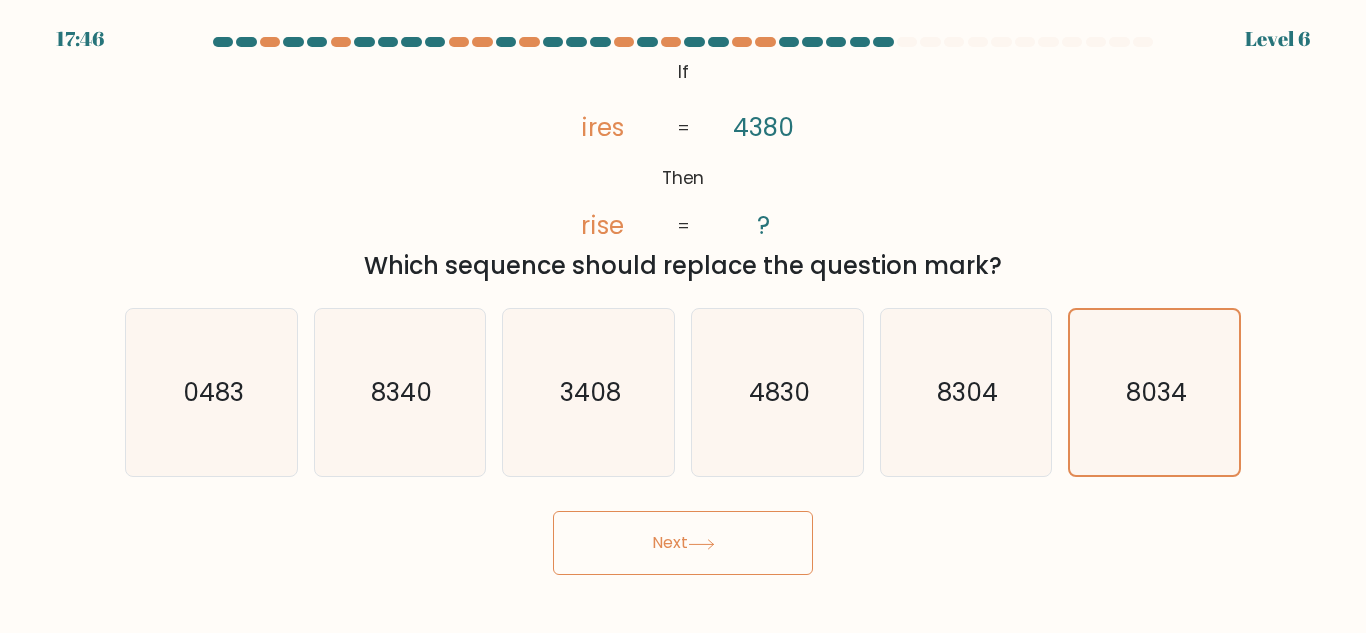 click on "Next" at bounding box center (683, 543) 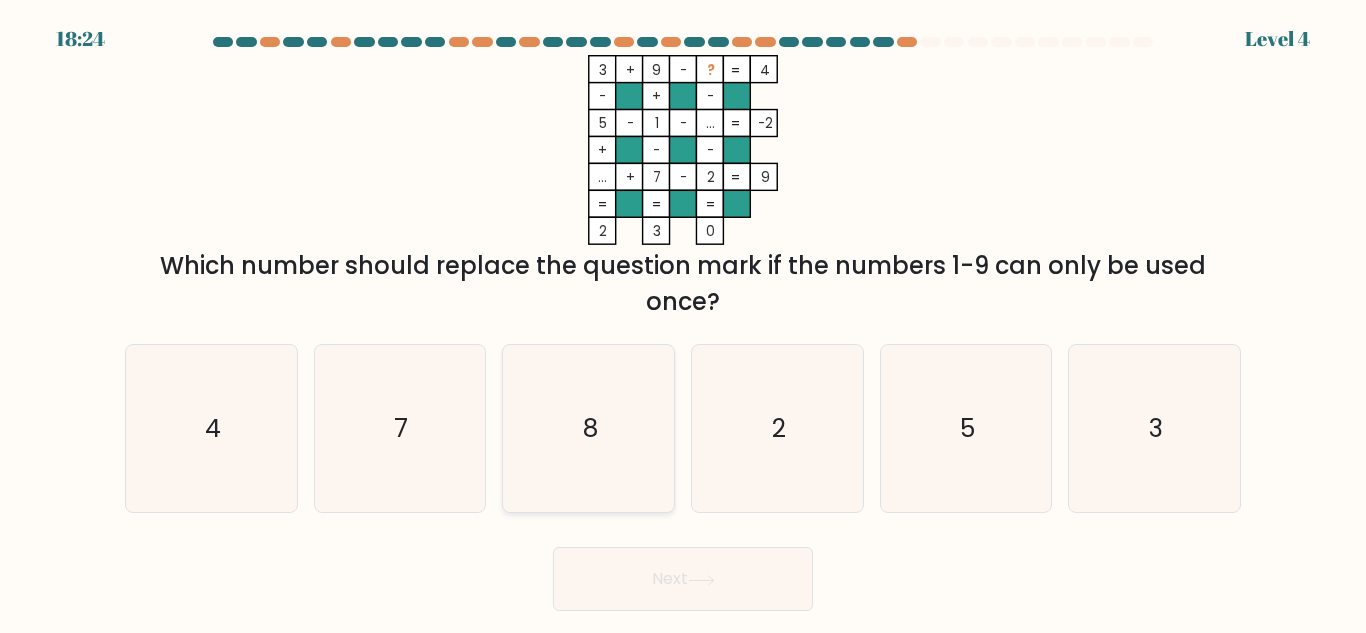 click on "8" at bounding box center (588, 428) 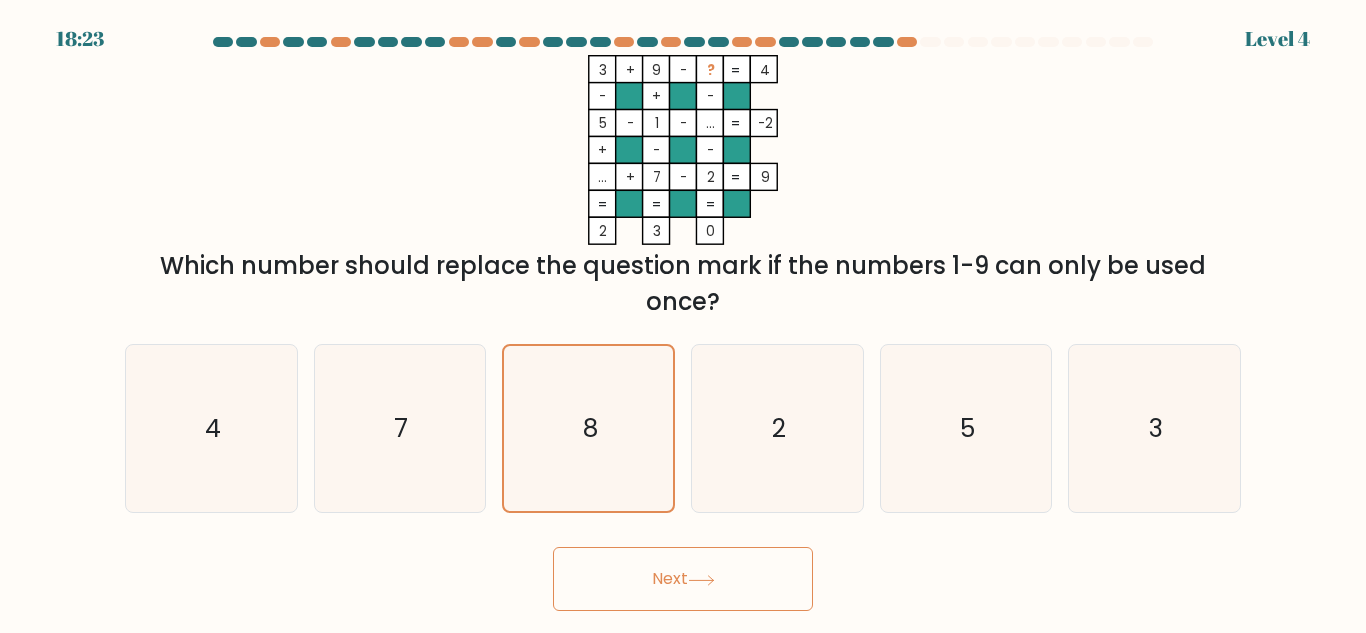 click on "Next" at bounding box center [683, 579] 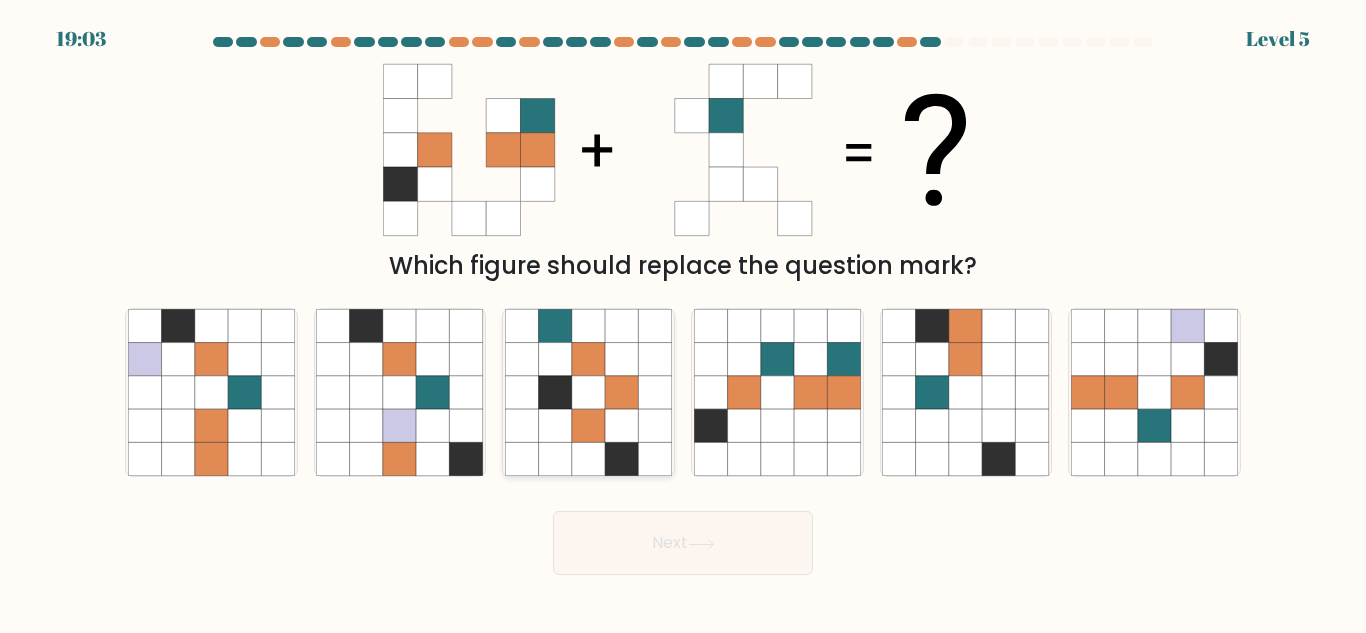 click at bounding box center [621, 459] 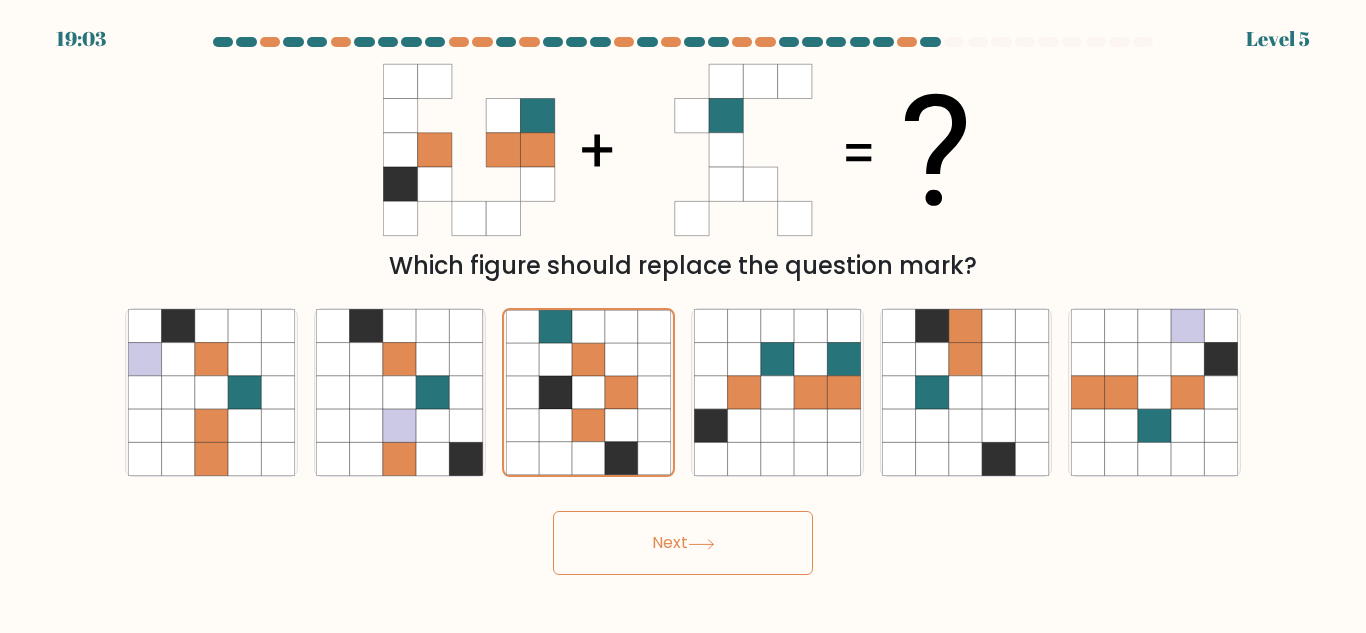 click on "Next" at bounding box center (683, 543) 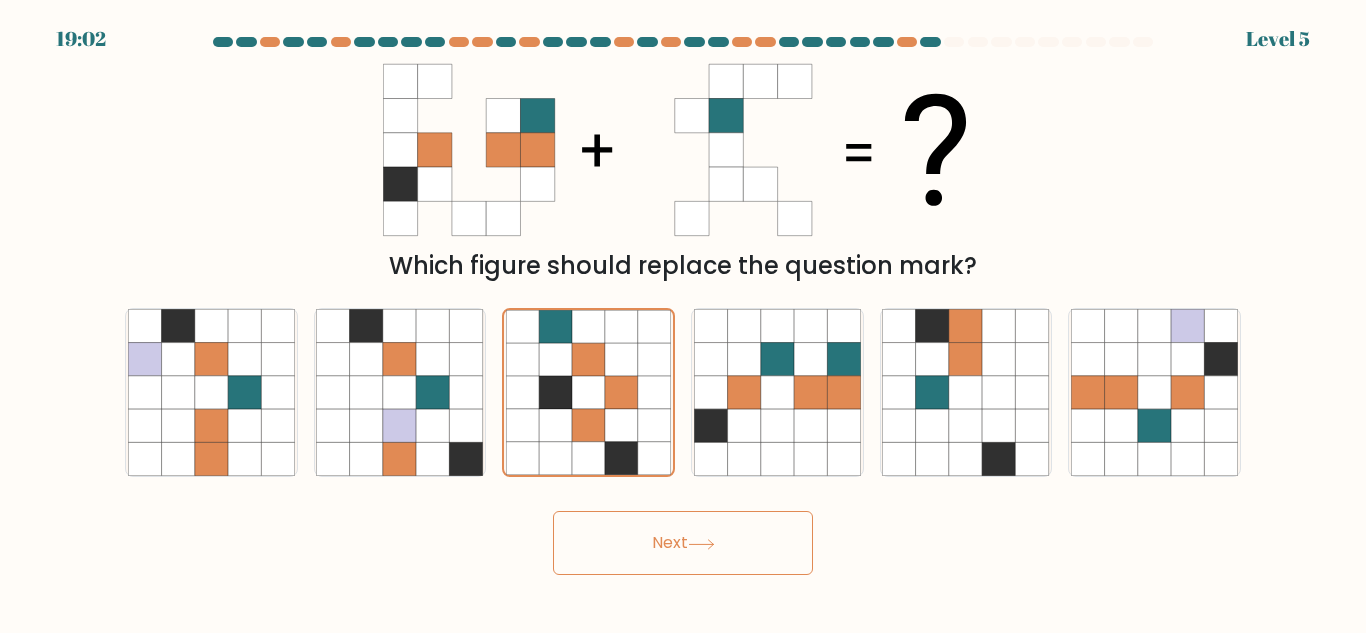 click on "Next" at bounding box center [683, 543] 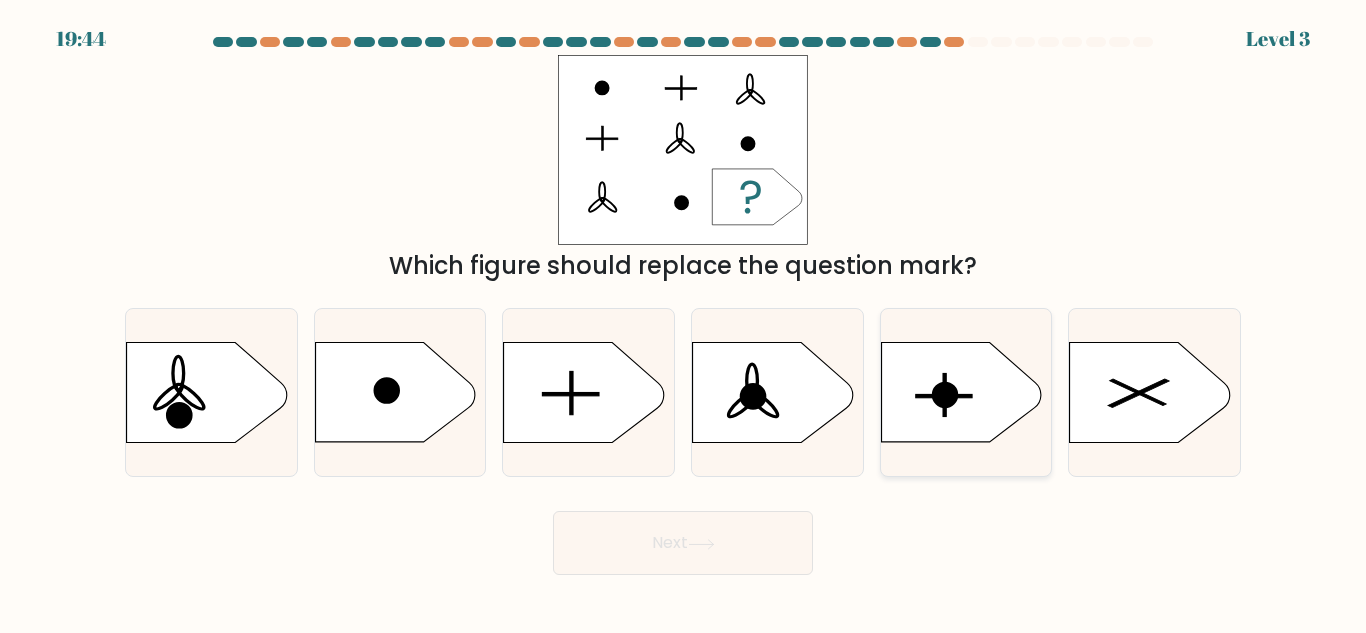 click at bounding box center (961, 393) 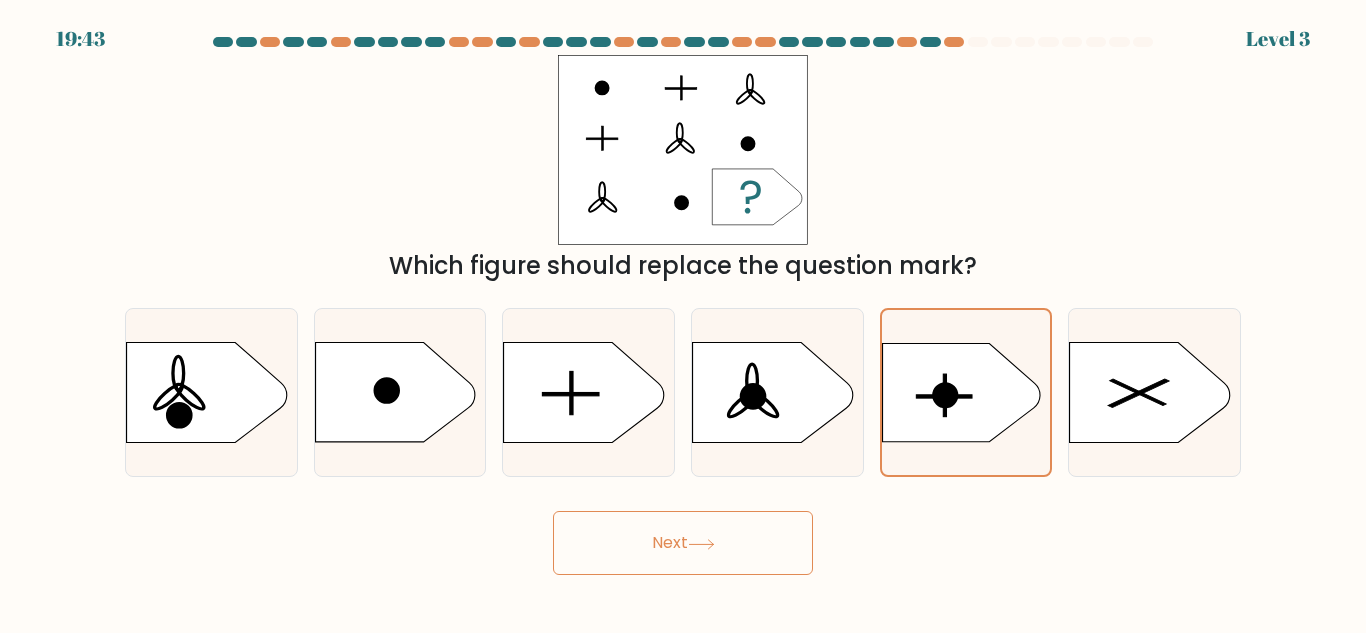 click at bounding box center (701, 543) 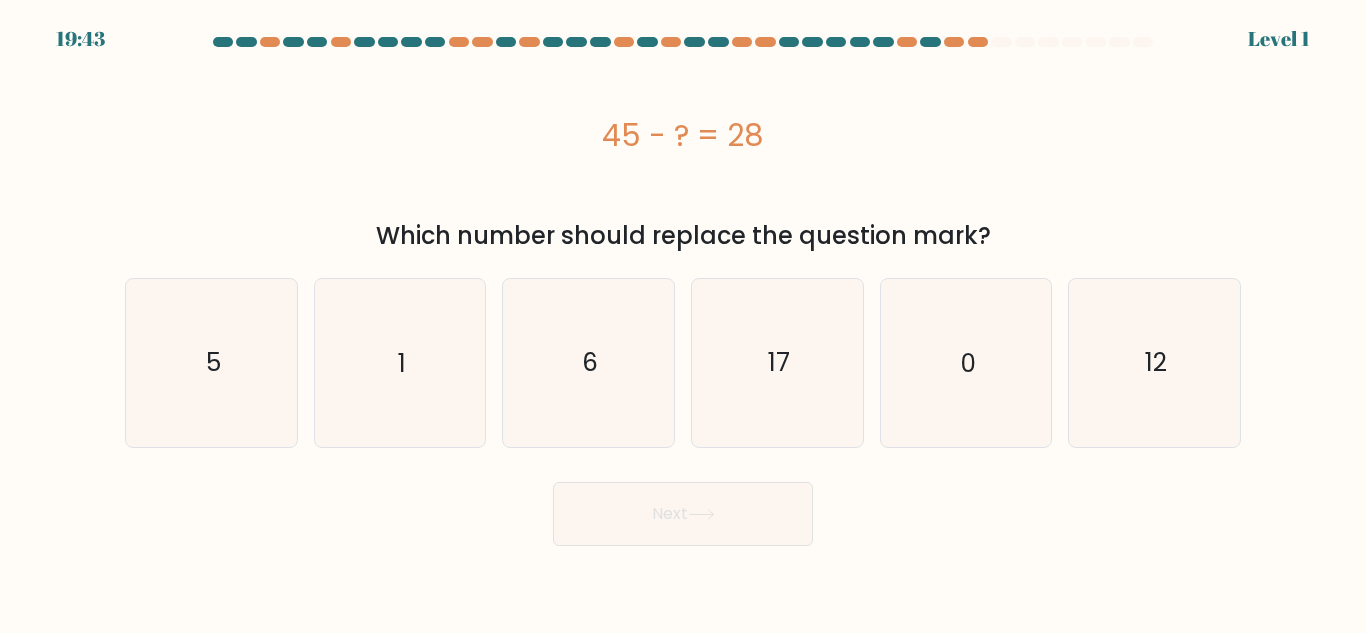 click on "Next" at bounding box center [683, 514] 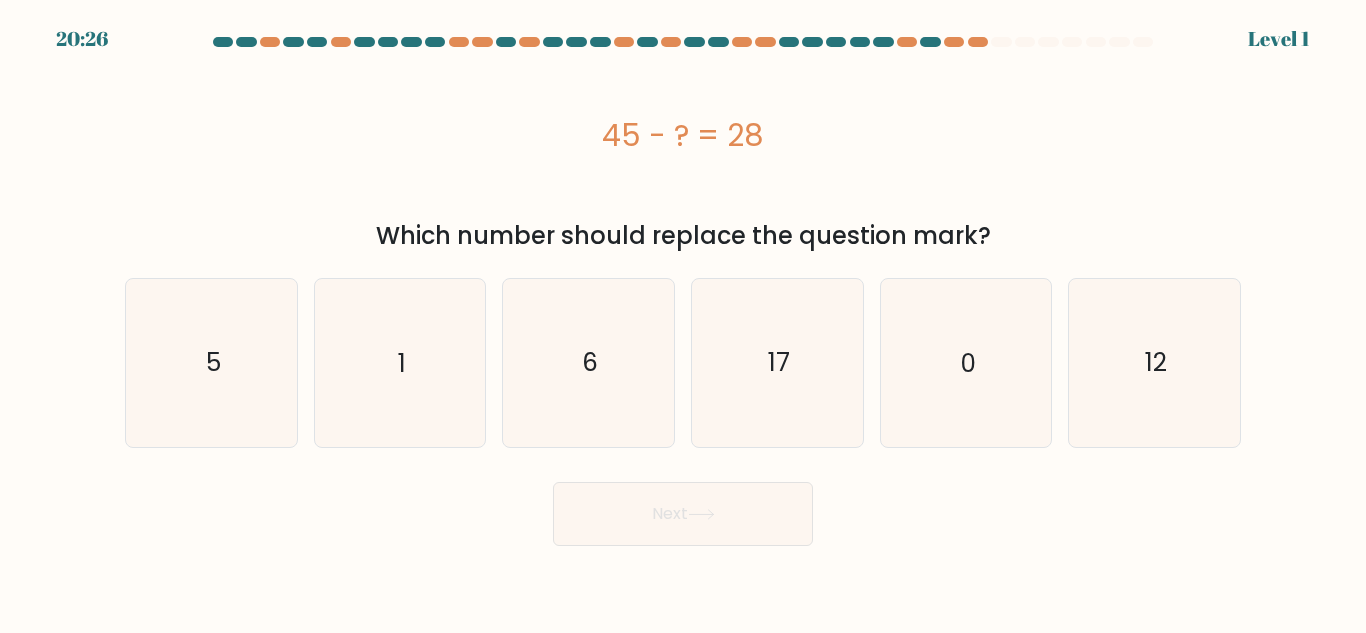 click on "Next" at bounding box center (683, 509) 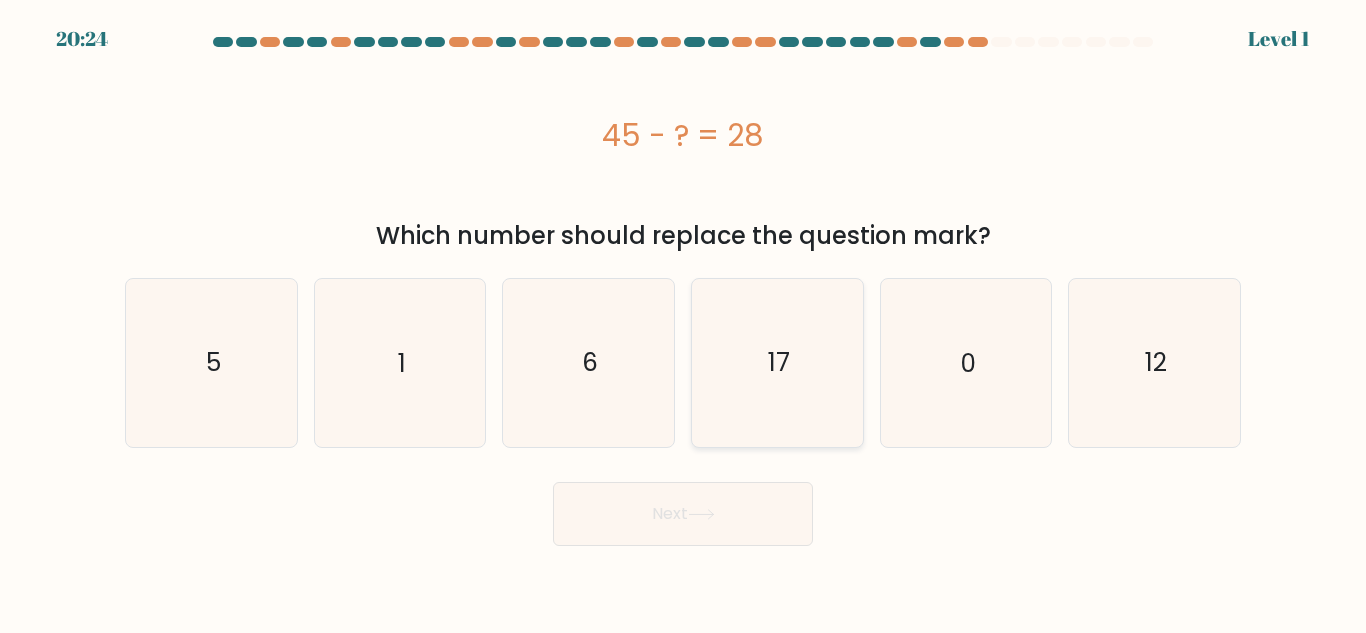 click on "17" at bounding box center [777, 362] 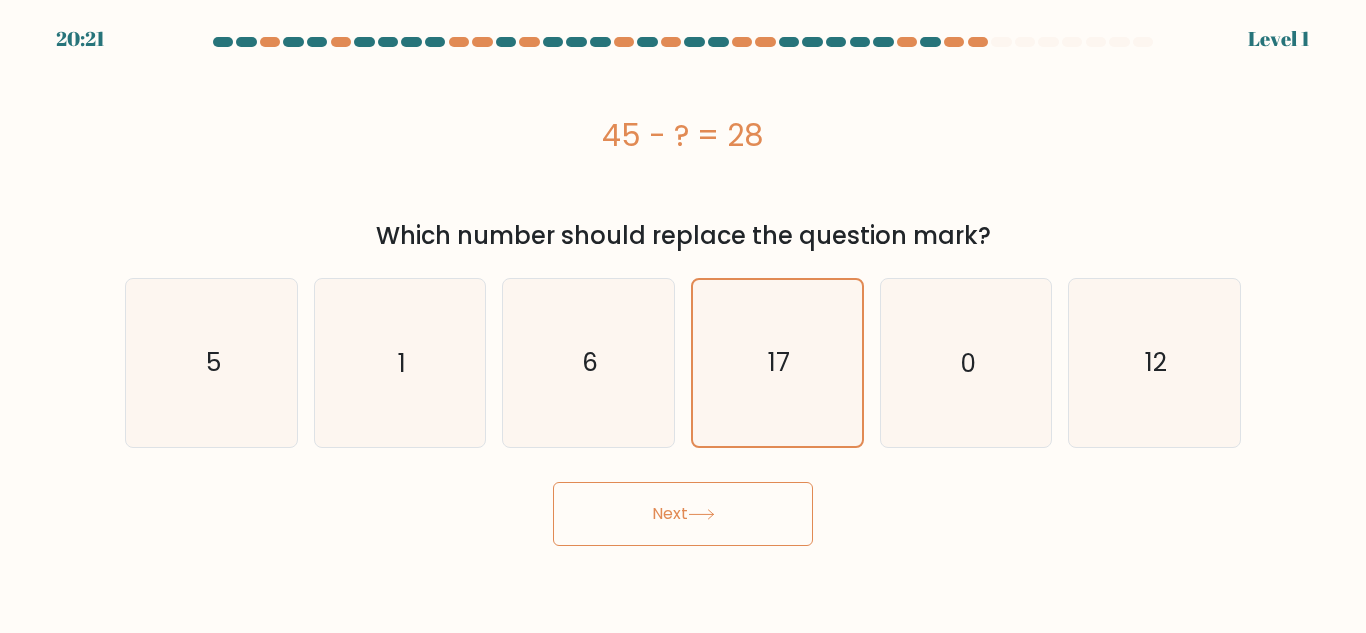 click on "Next" at bounding box center [683, 514] 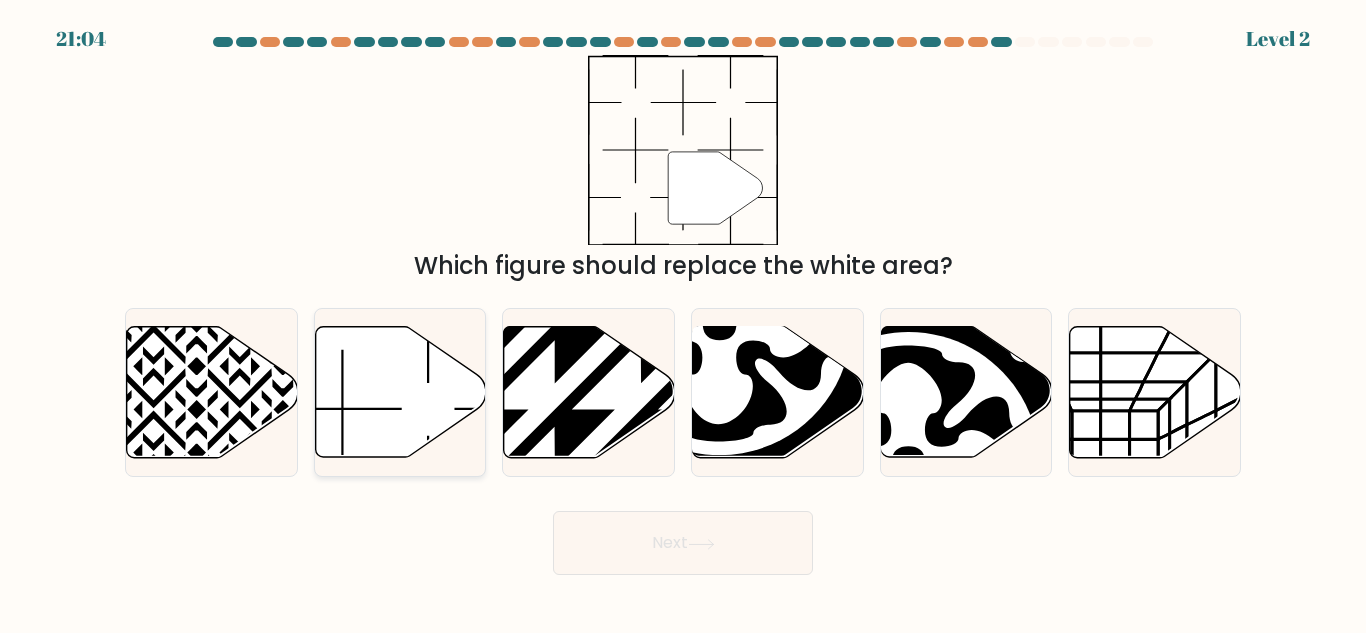 click at bounding box center (400, 392) 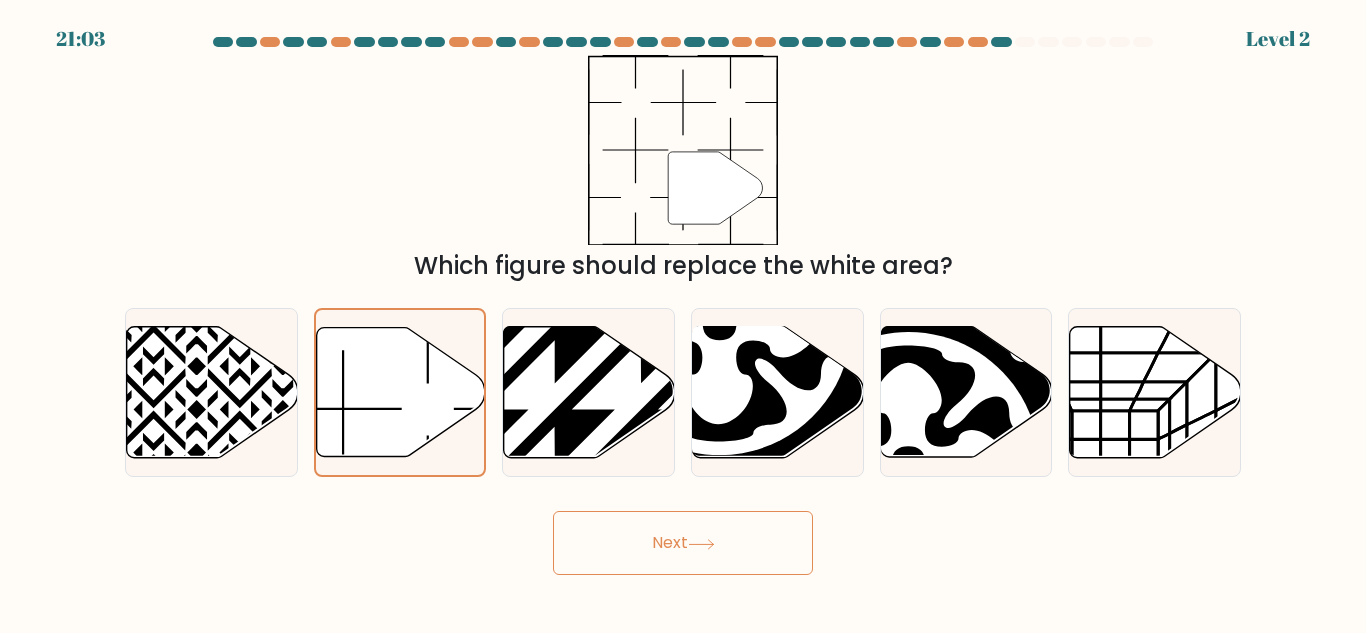 click on "Next" at bounding box center [683, 543] 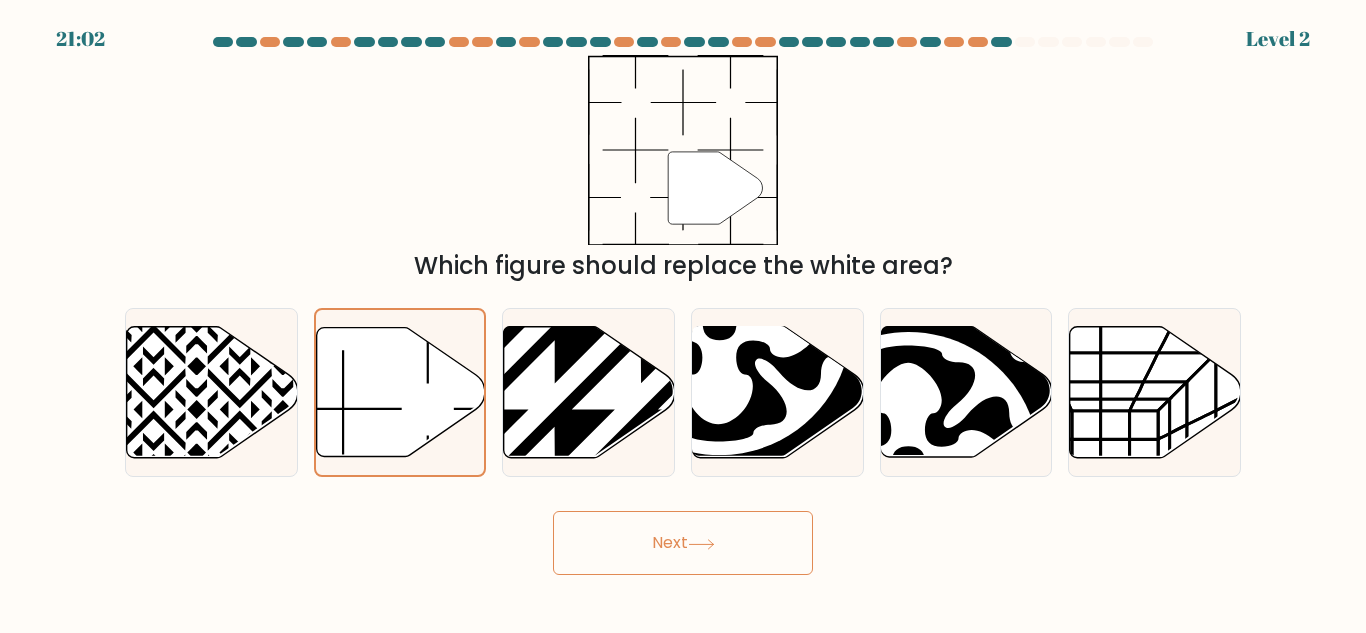 click on "Next" at bounding box center [683, 543] 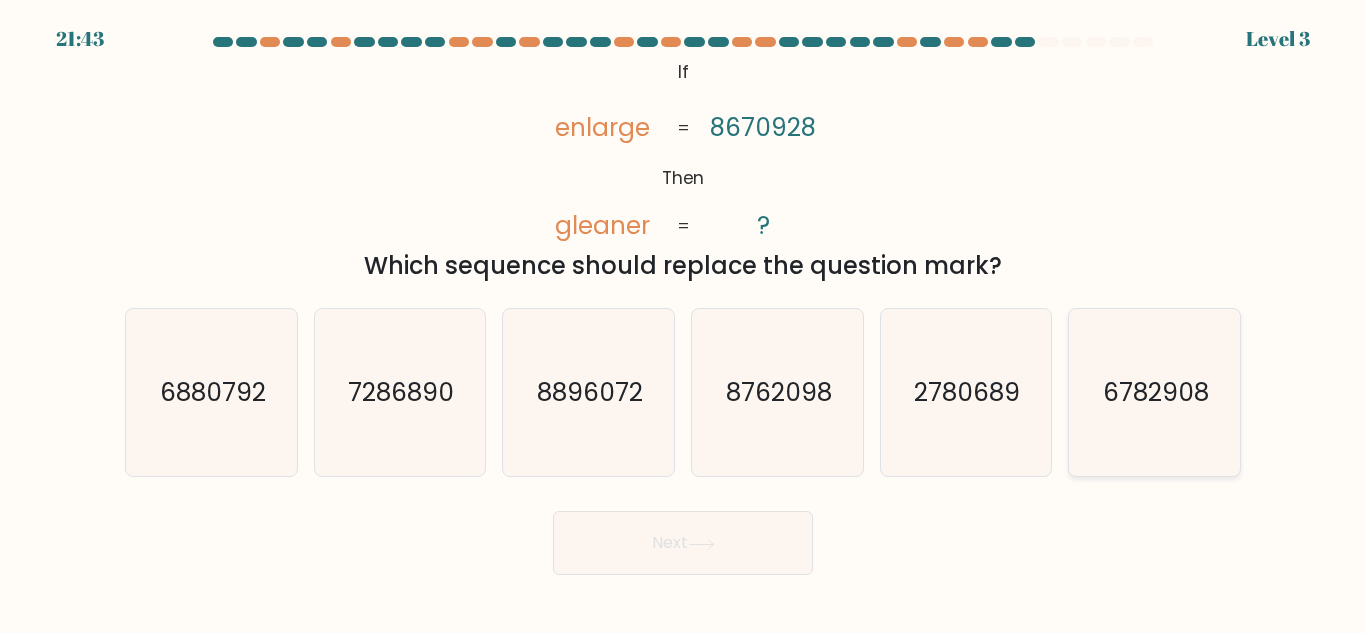 click on "6782908" at bounding box center [1154, 392] 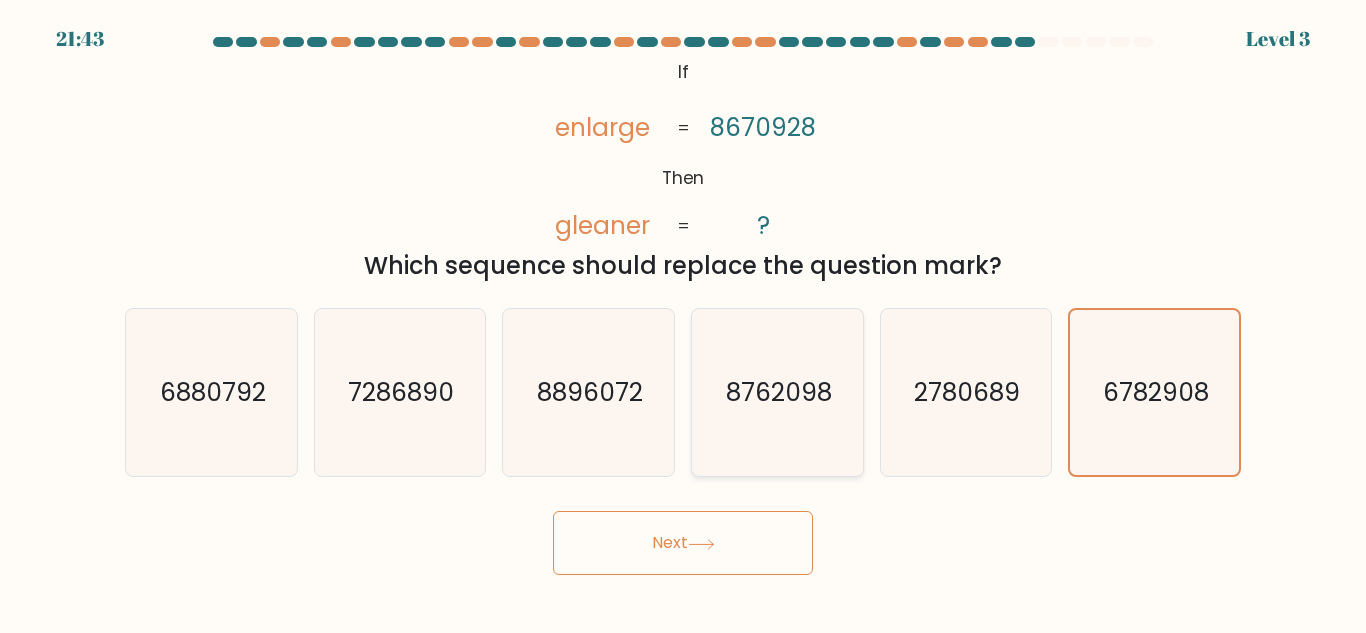 click on "8762098" at bounding box center [777, 392] 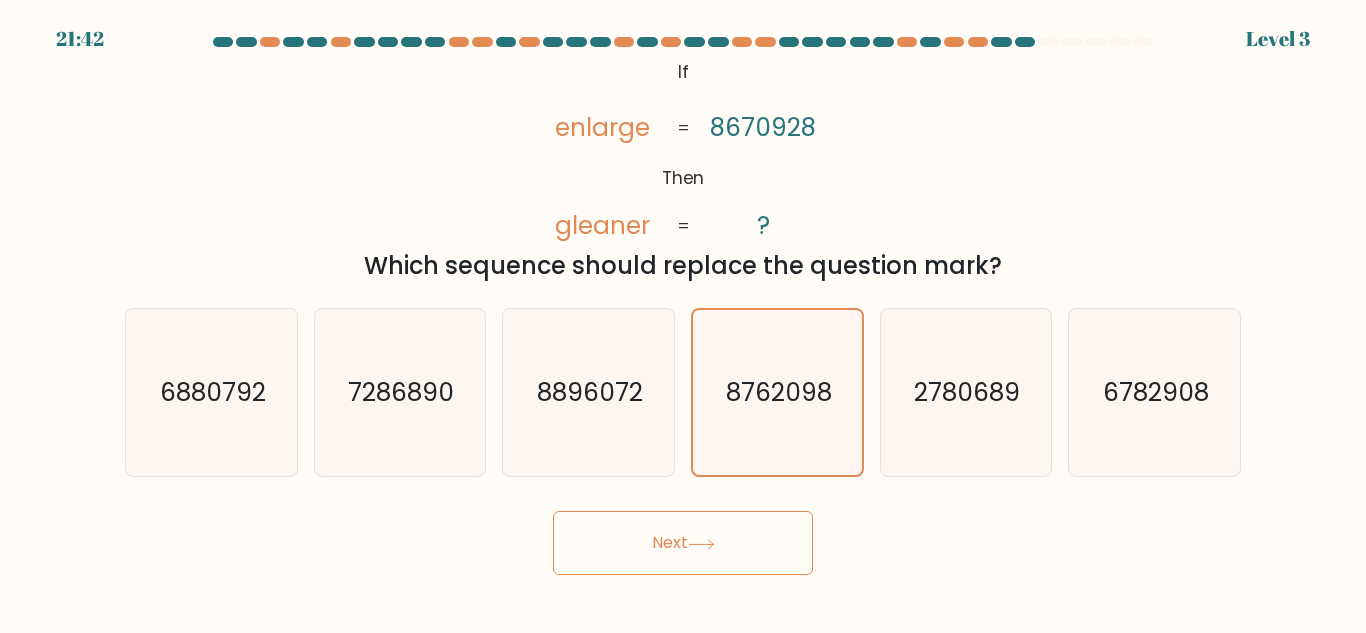 click on "Next" at bounding box center (683, 543) 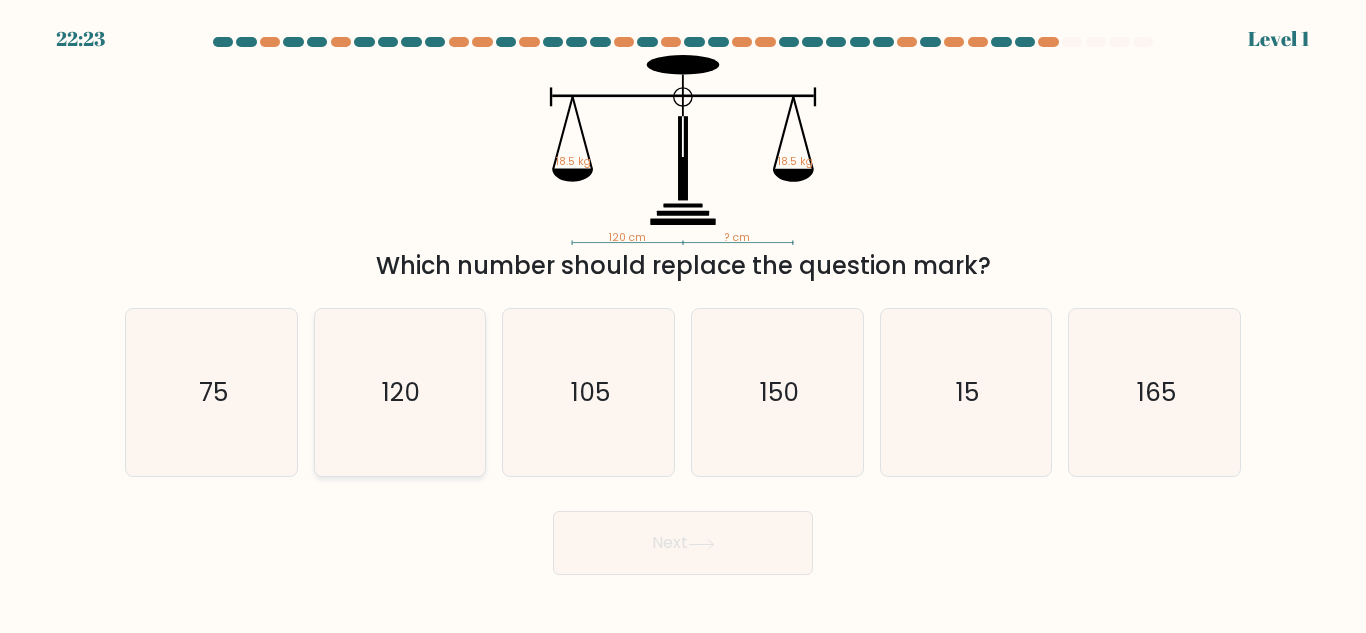 click on "120" at bounding box center [399, 392] 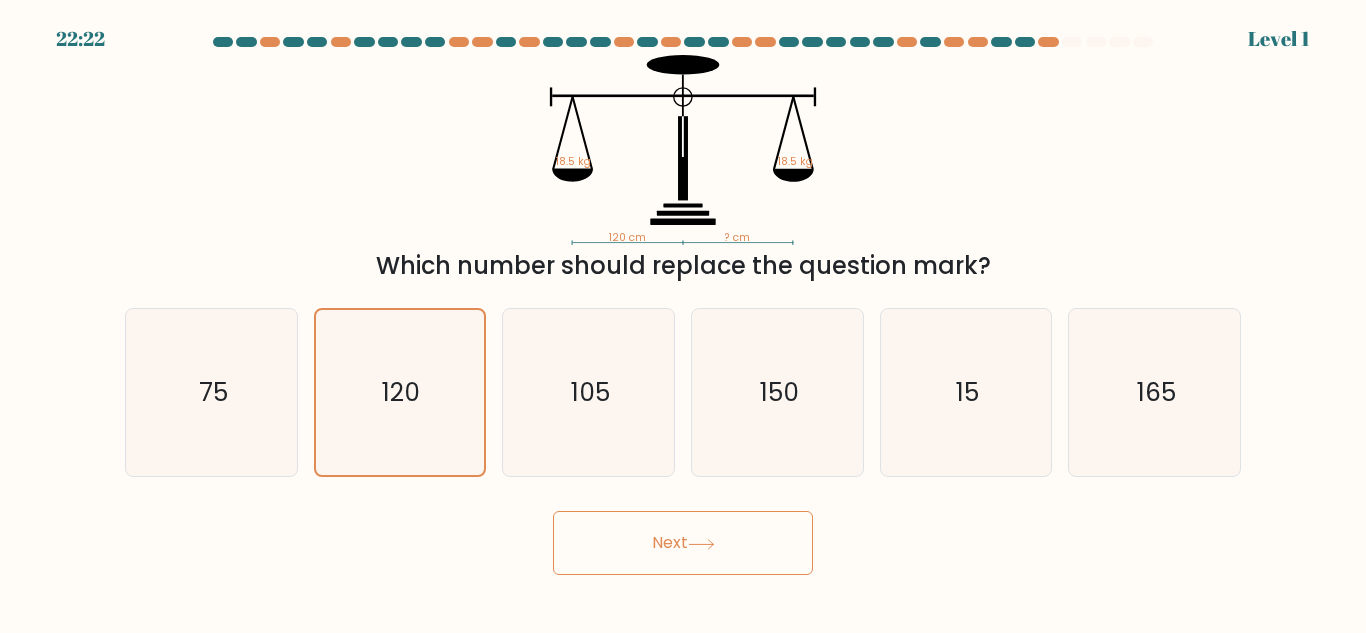 click on "Next" at bounding box center [683, 543] 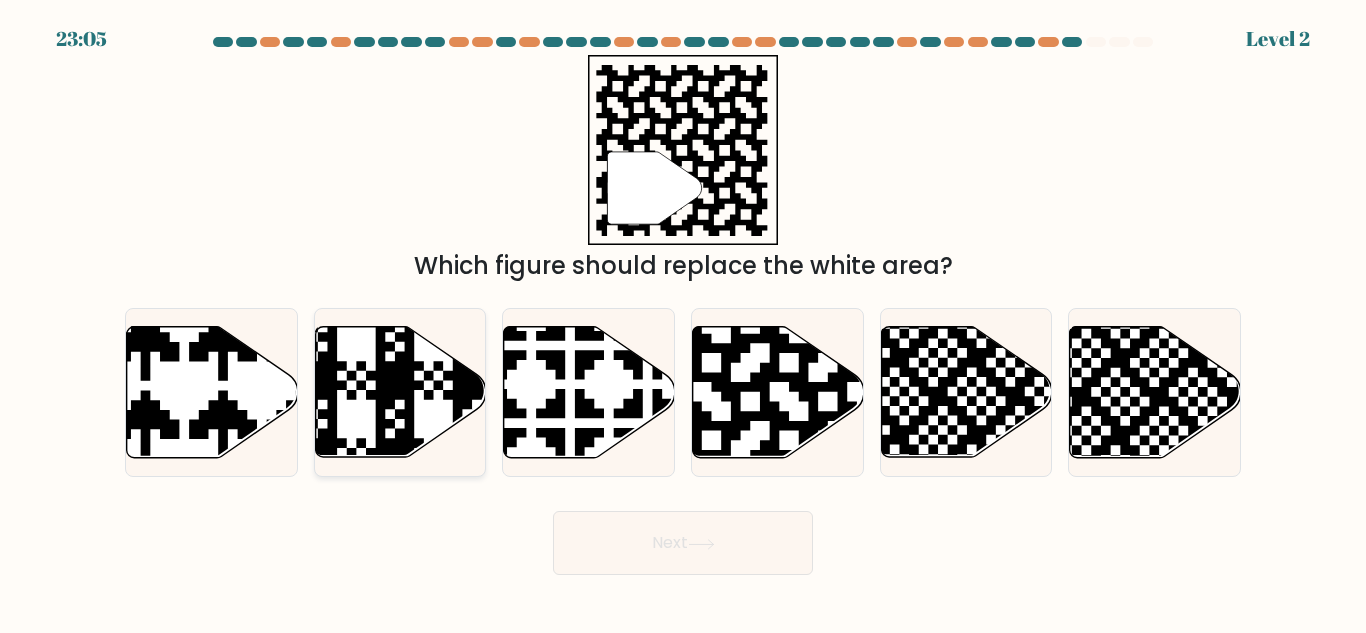 click at bounding box center (453, 323) 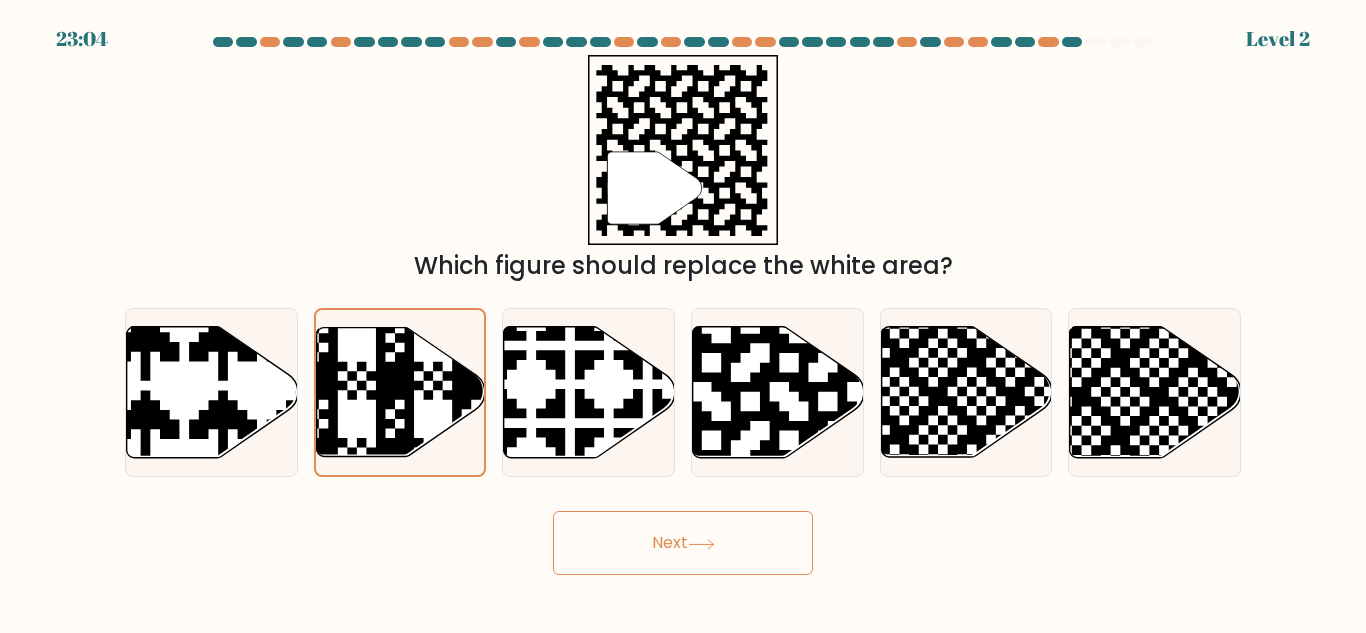 click on "Next" at bounding box center (683, 543) 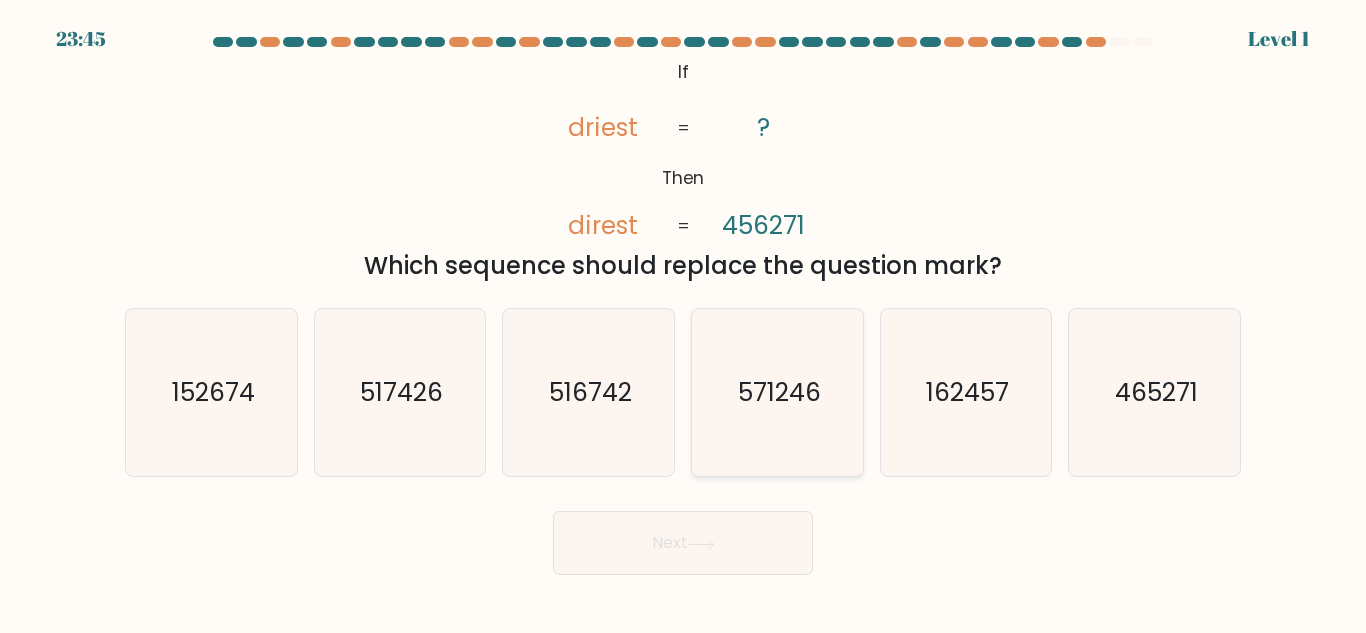 click on "571246" at bounding box center (777, 392) 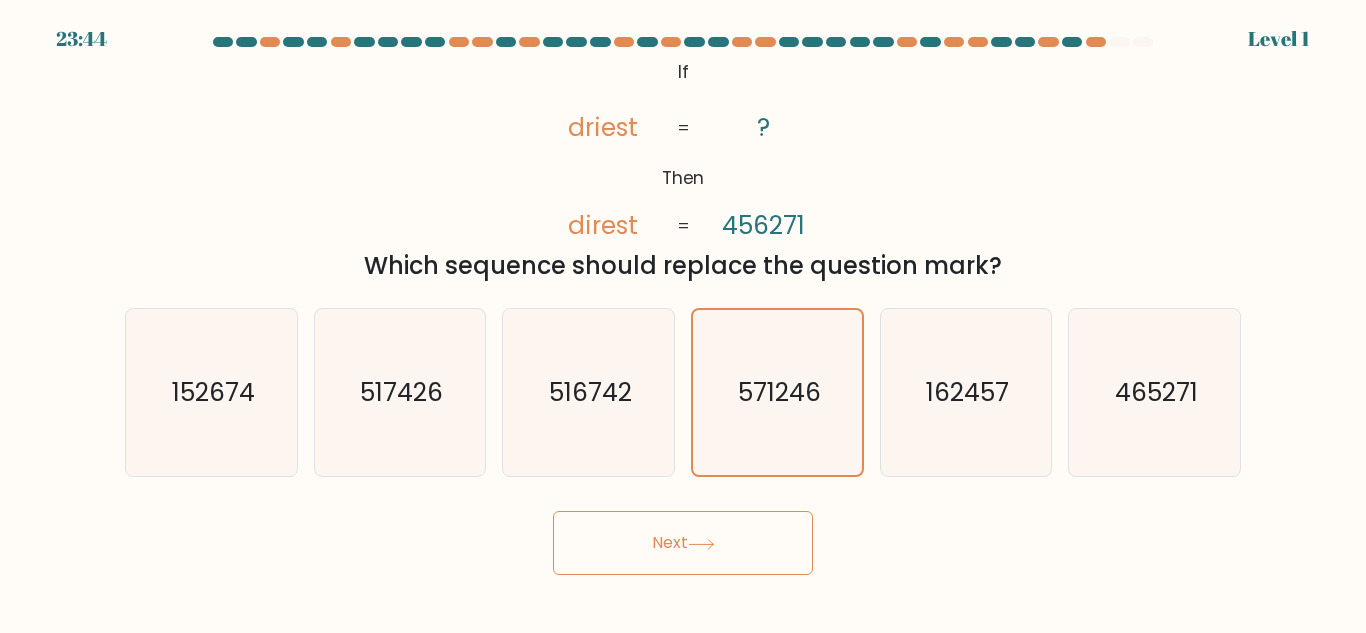 click on "Next" at bounding box center (683, 543) 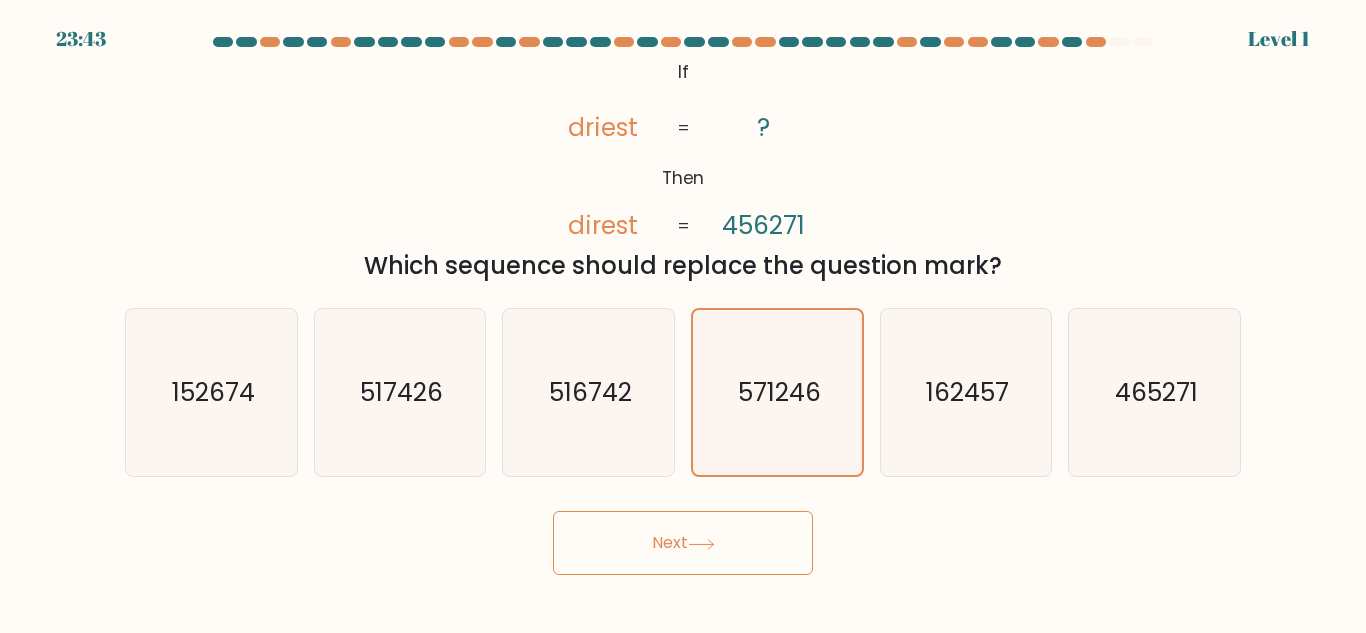 click on "Next" at bounding box center (683, 543) 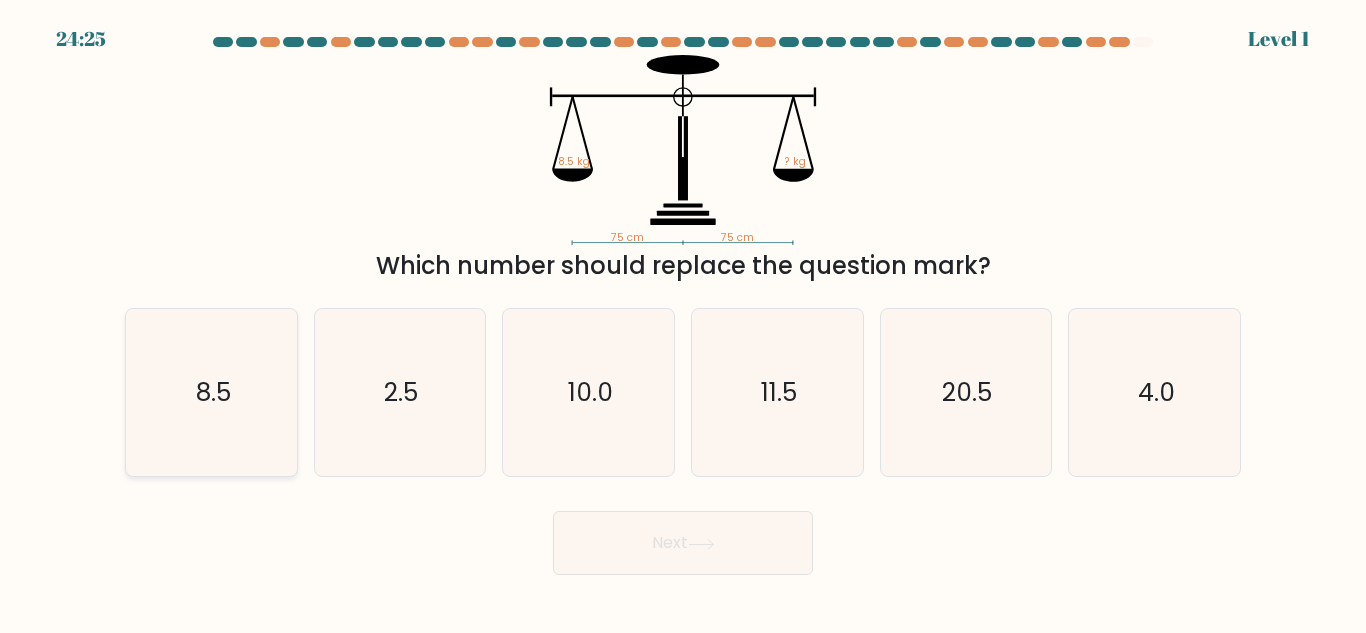 click on "8.5" at bounding box center (211, 392) 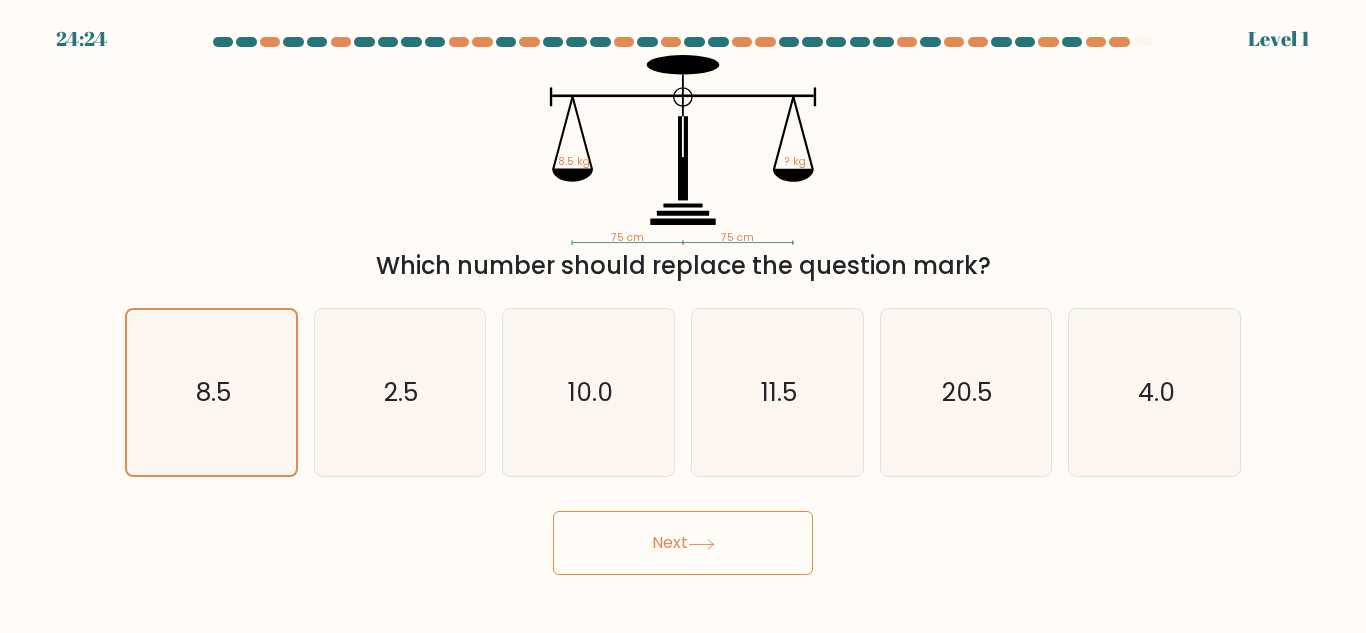 click on "Next" at bounding box center [683, 543] 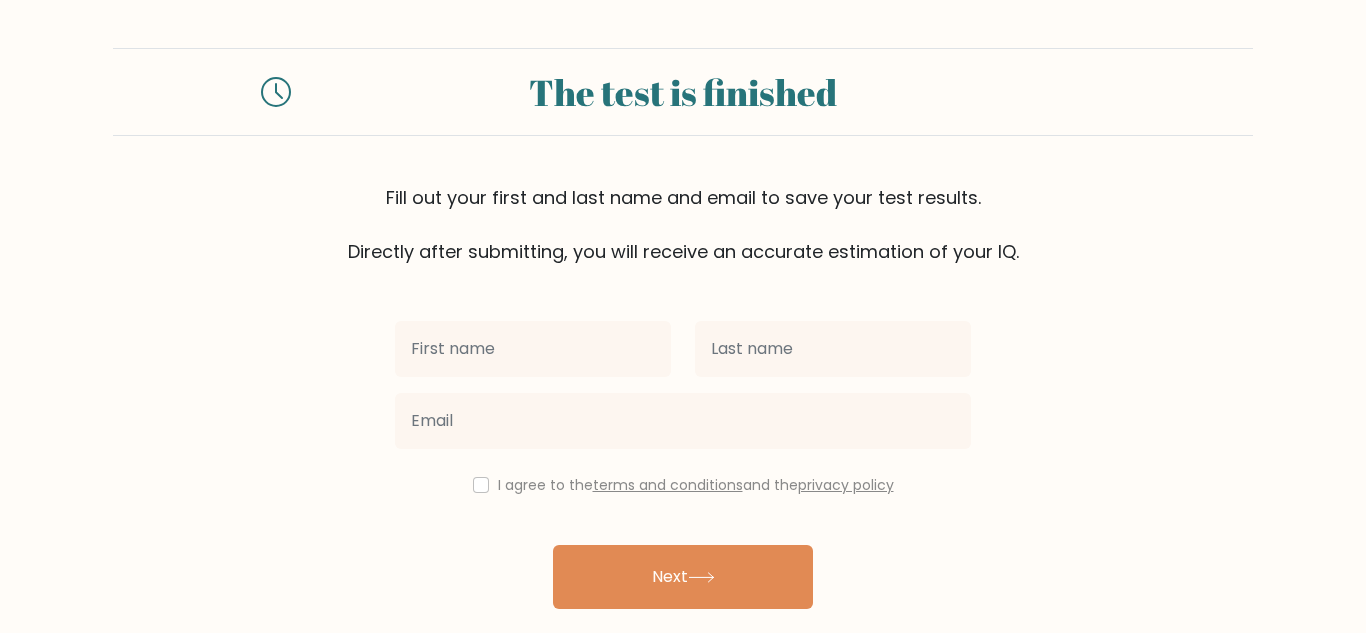 scroll, scrollTop: 0, scrollLeft: 0, axis: both 